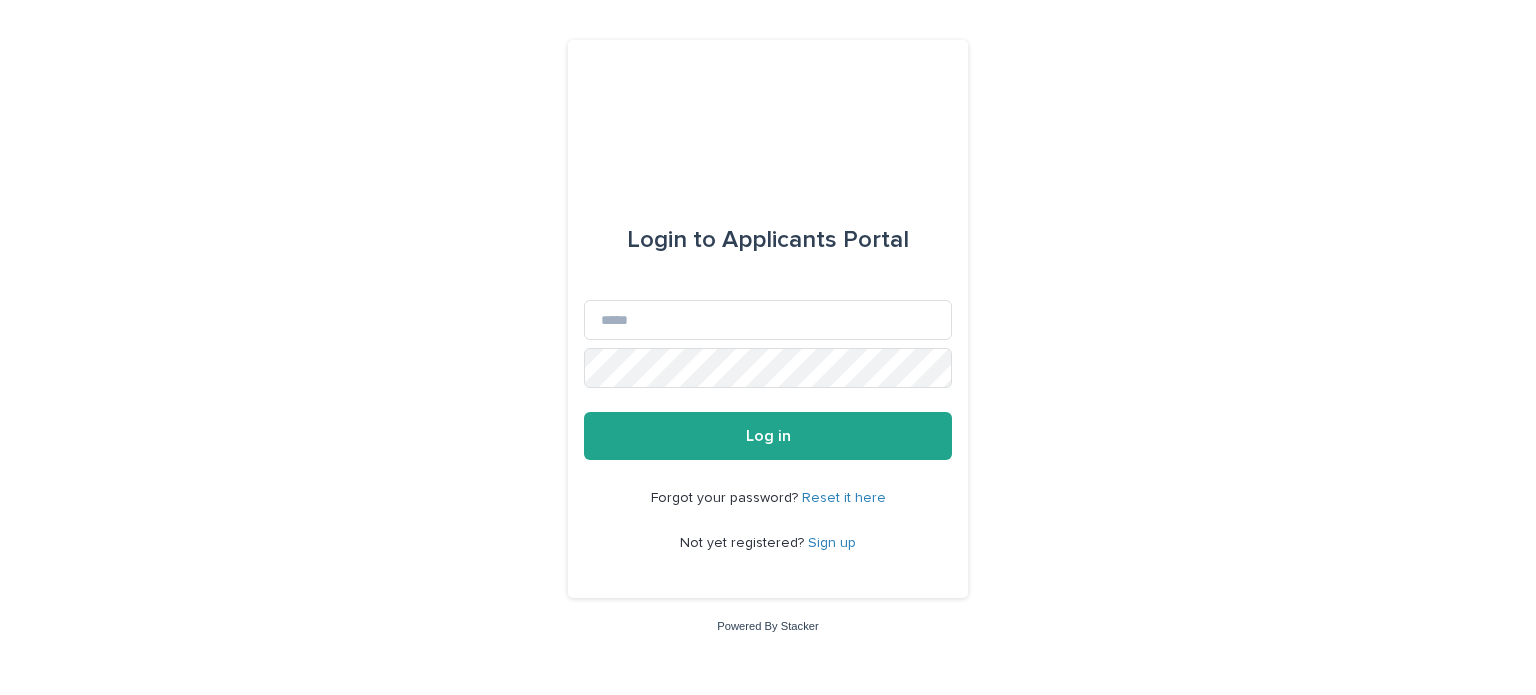 scroll, scrollTop: 0, scrollLeft: 0, axis: both 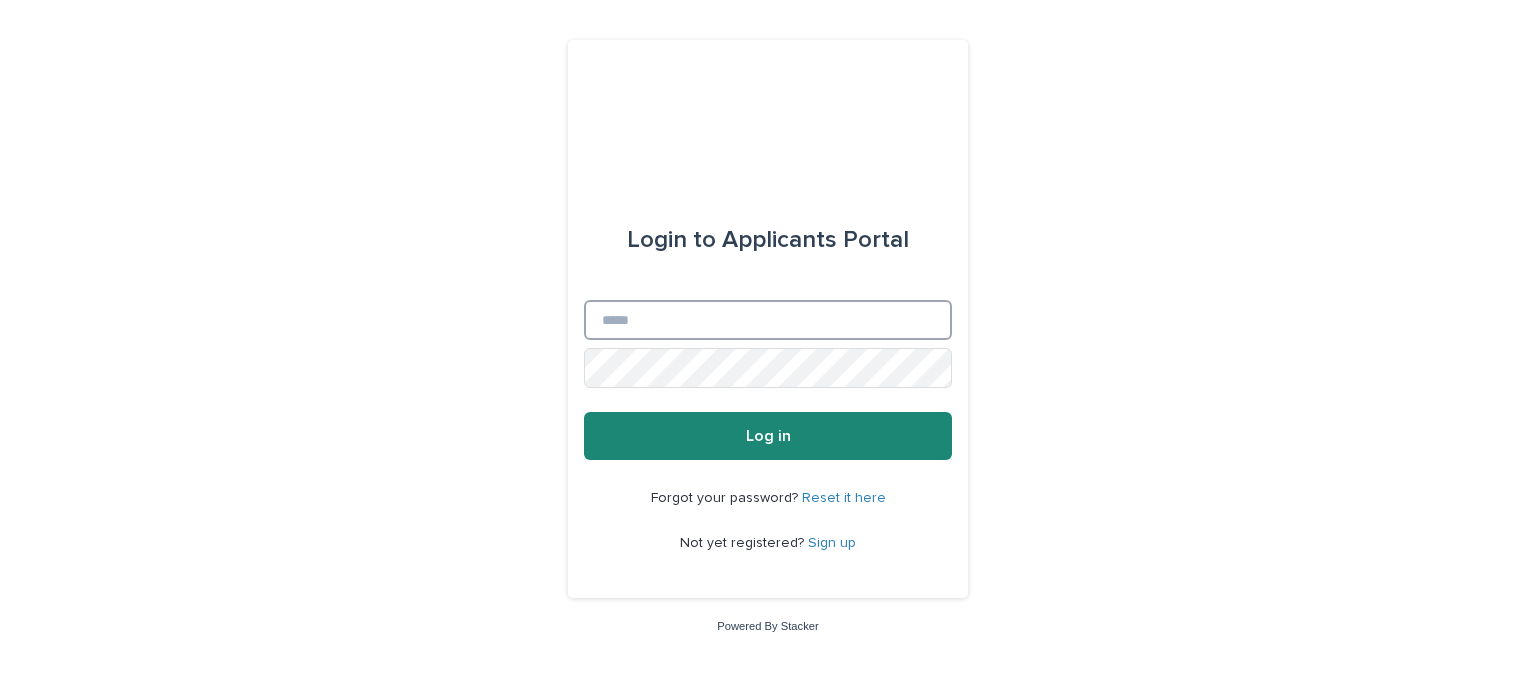 type on "**********" 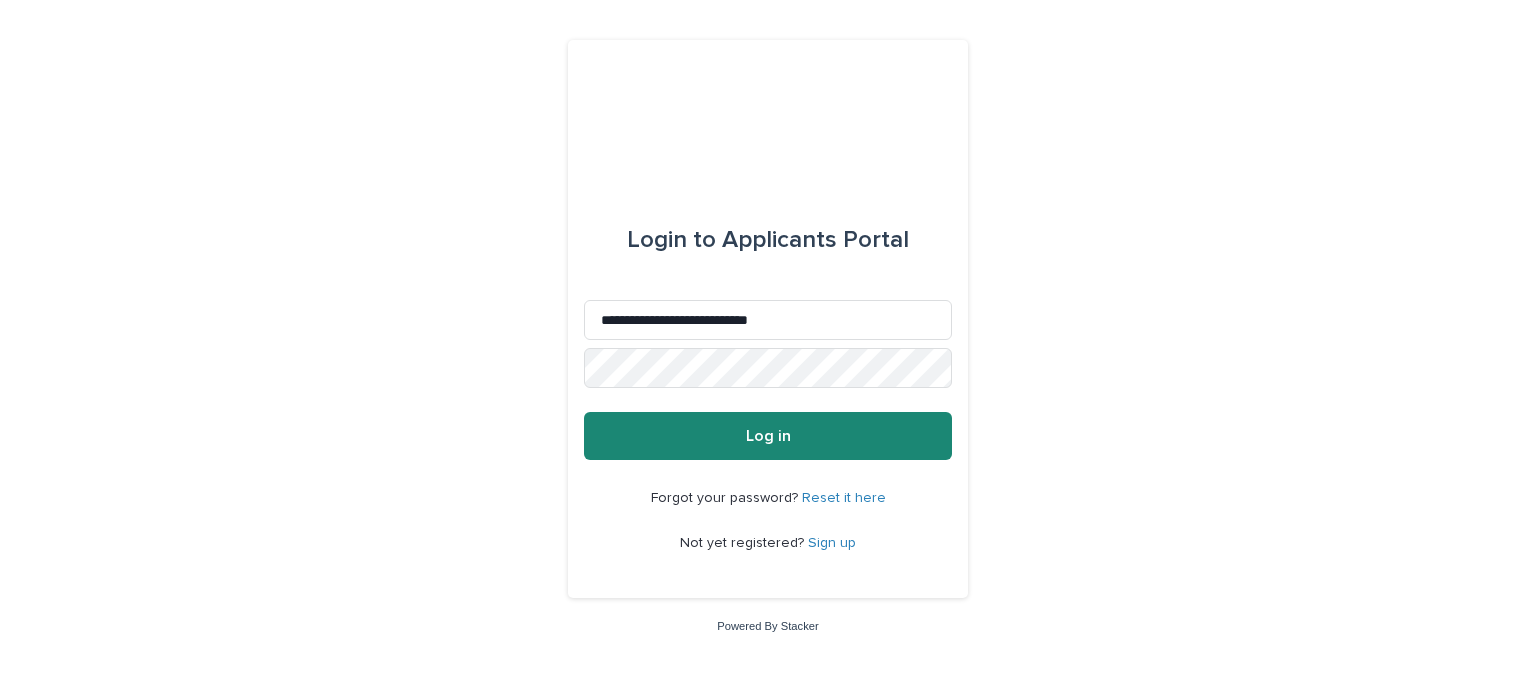 click on "Log in" at bounding box center (768, 436) 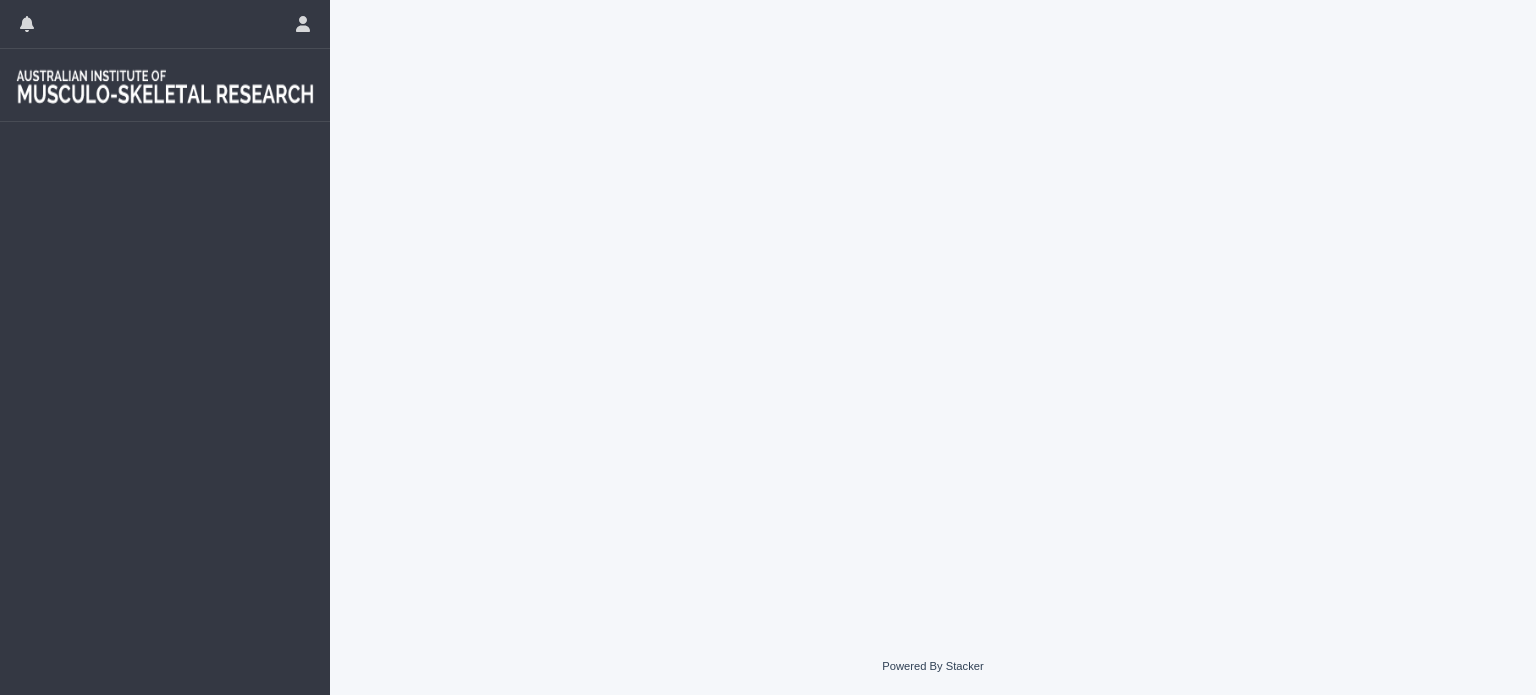 scroll, scrollTop: 0, scrollLeft: 0, axis: both 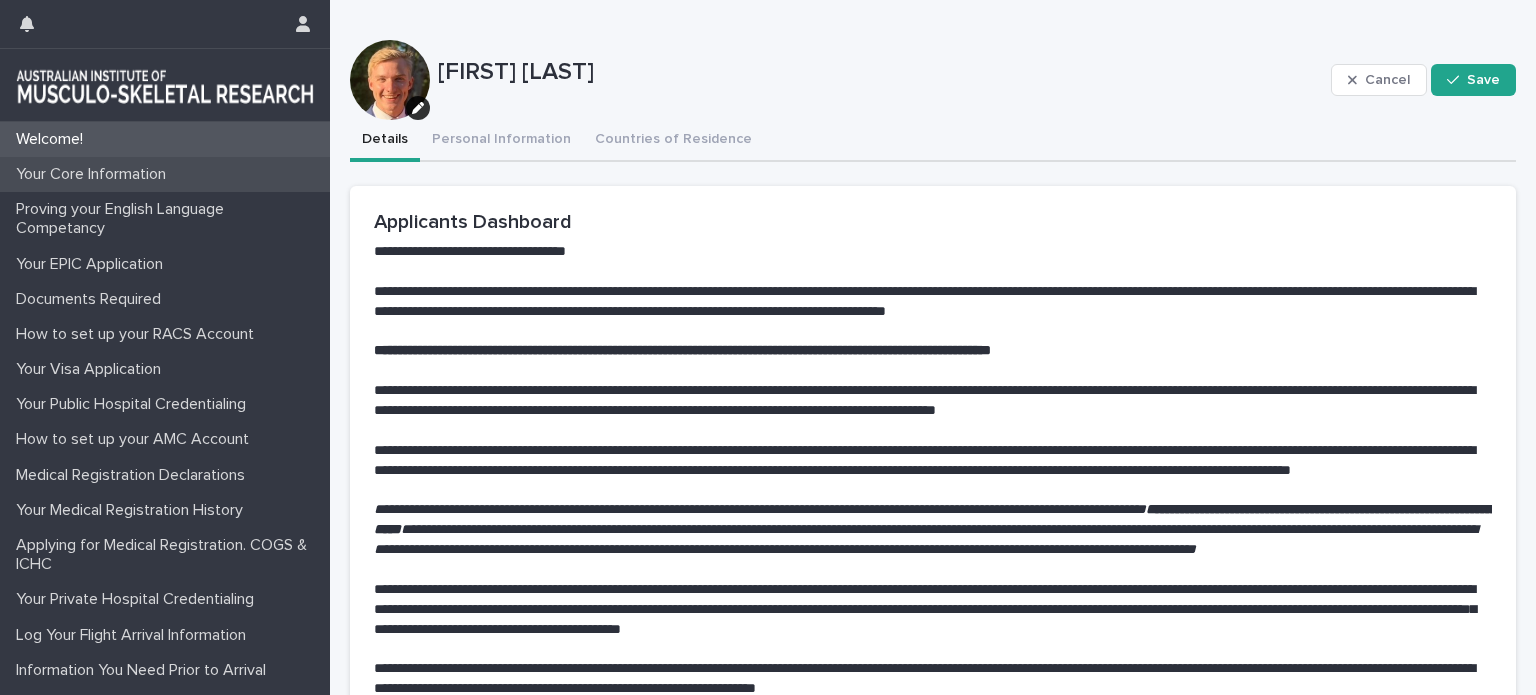 click on "Your Core Information" at bounding box center [95, 174] 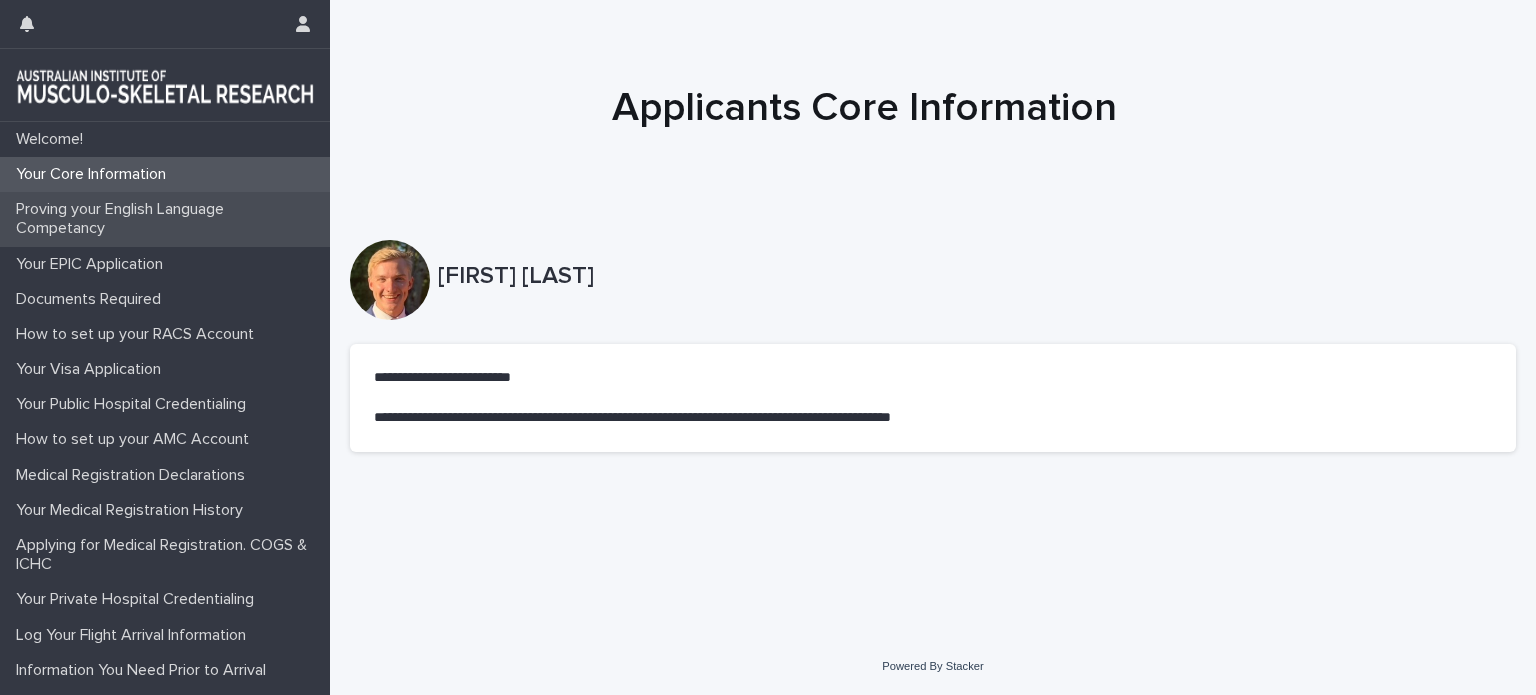 click on "Proving your English Language Competancy" at bounding box center (169, 219) 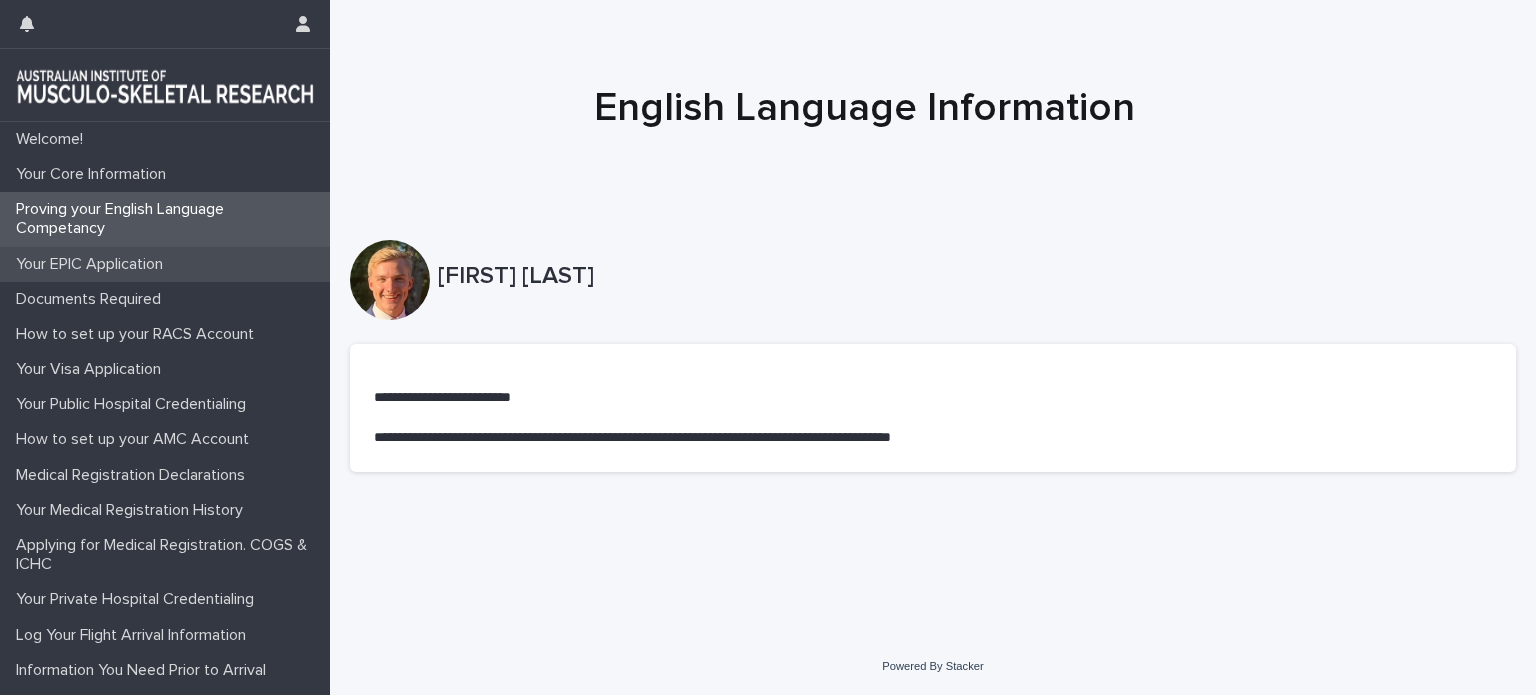 click on "Your EPIC Application" at bounding box center (93, 264) 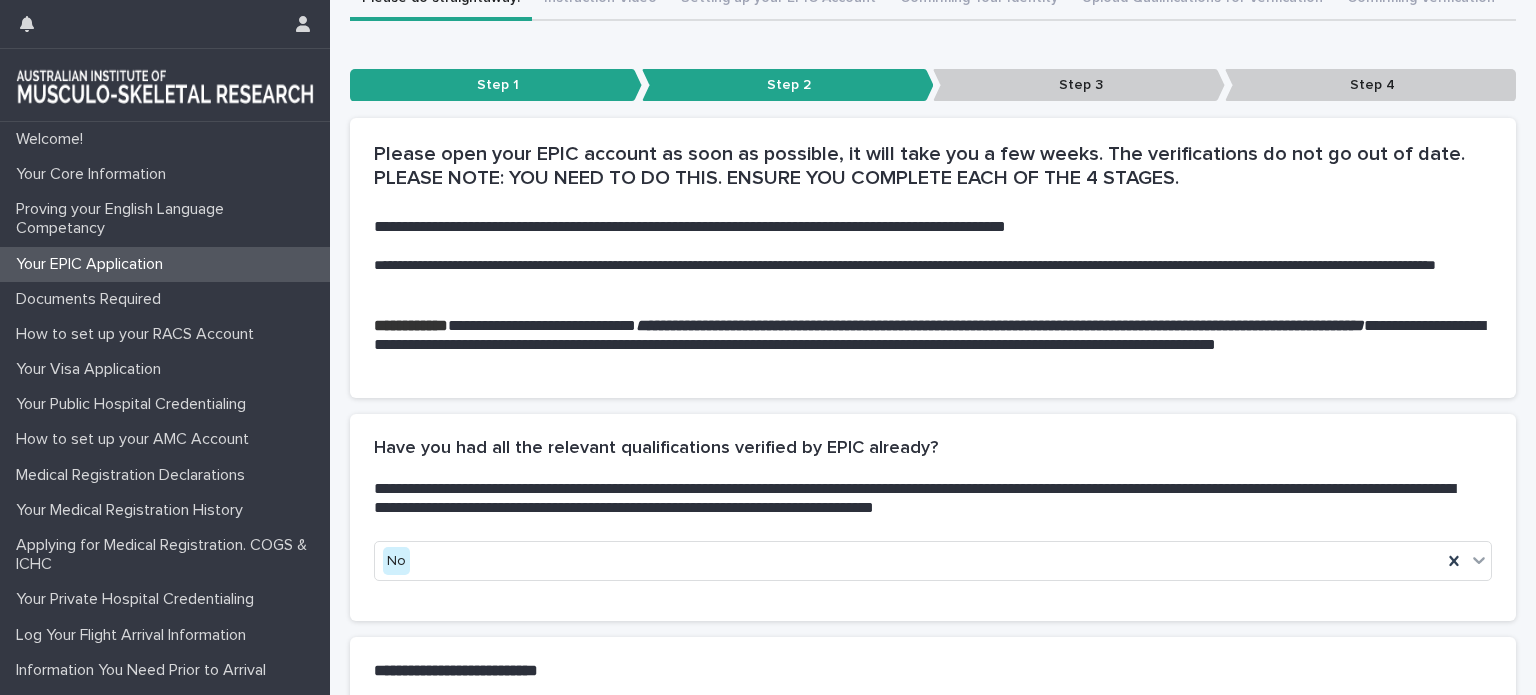 scroll, scrollTop: 400, scrollLeft: 0, axis: vertical 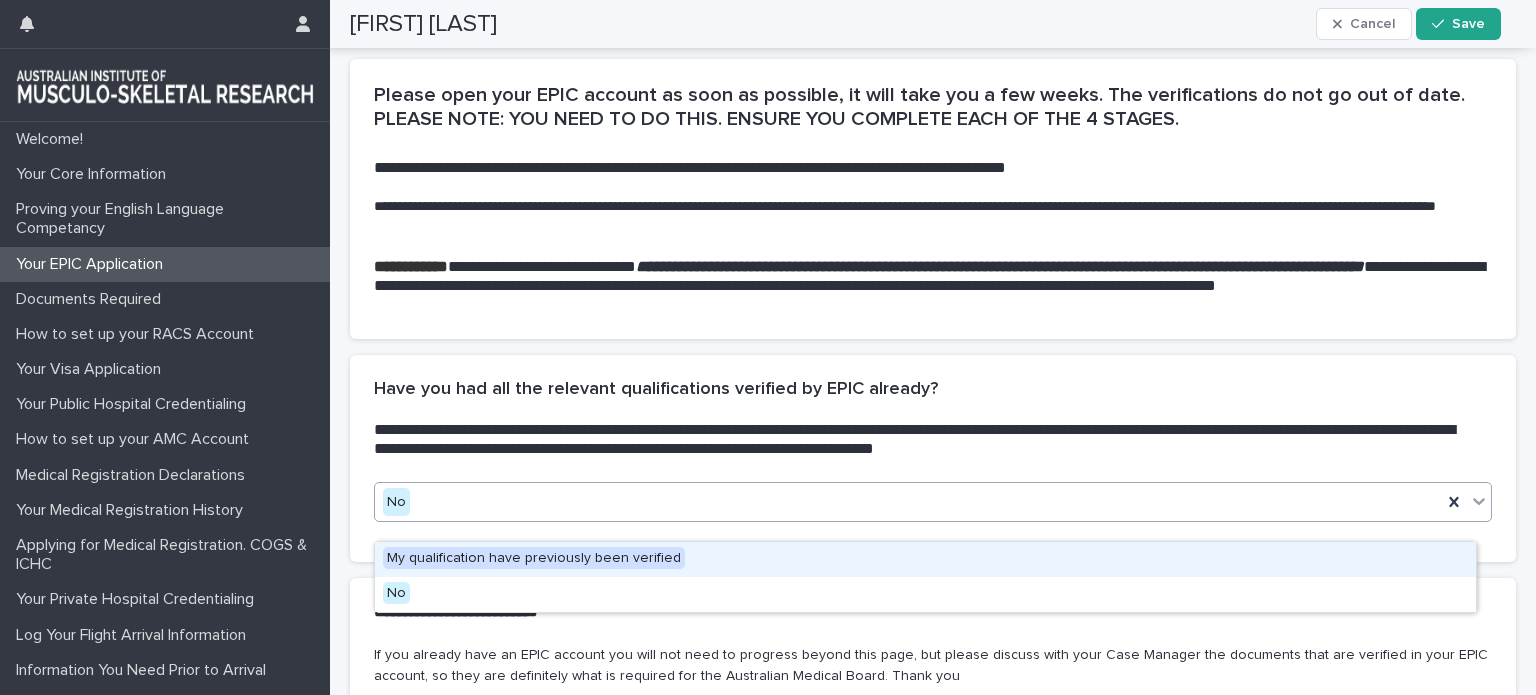 click on "No" at bounding box center [908, 502] 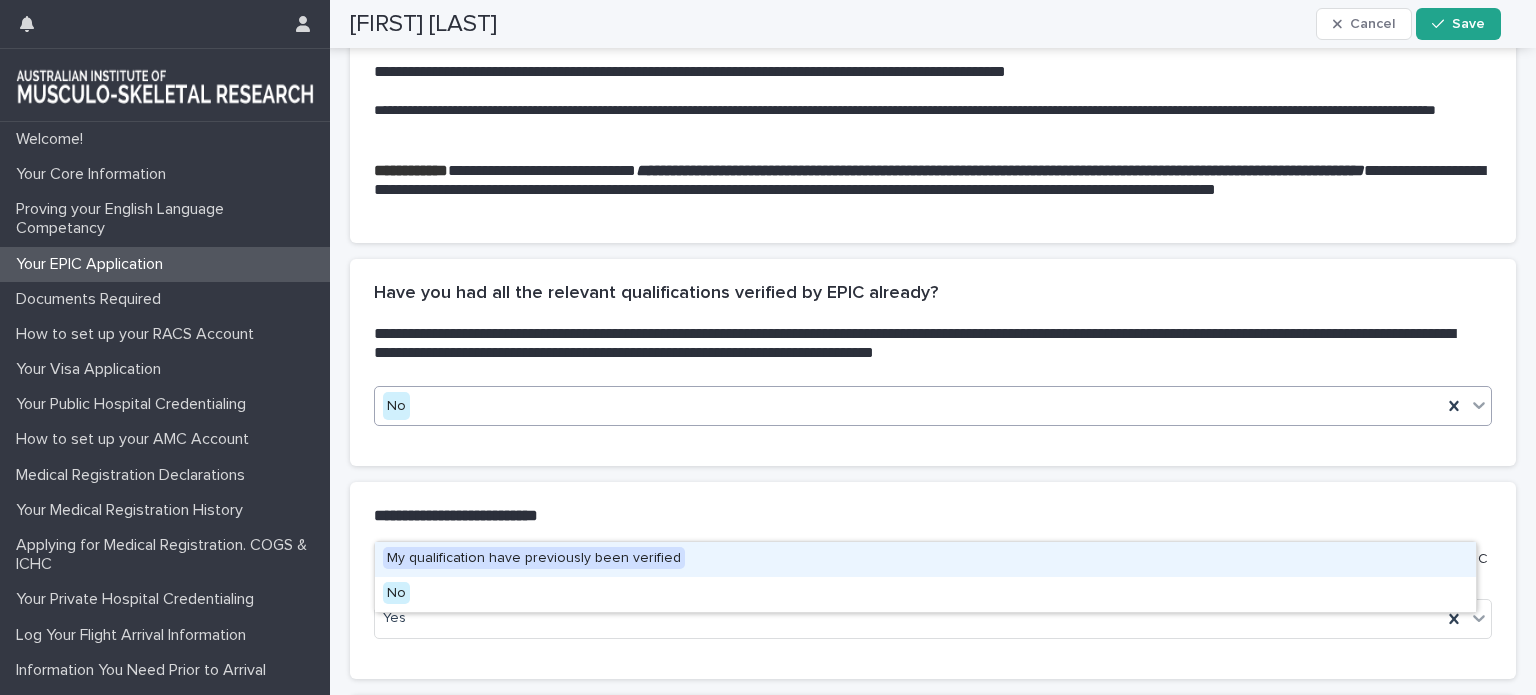 scroll, scrollTop: 500, scrollLeft: 0, axis: vertical 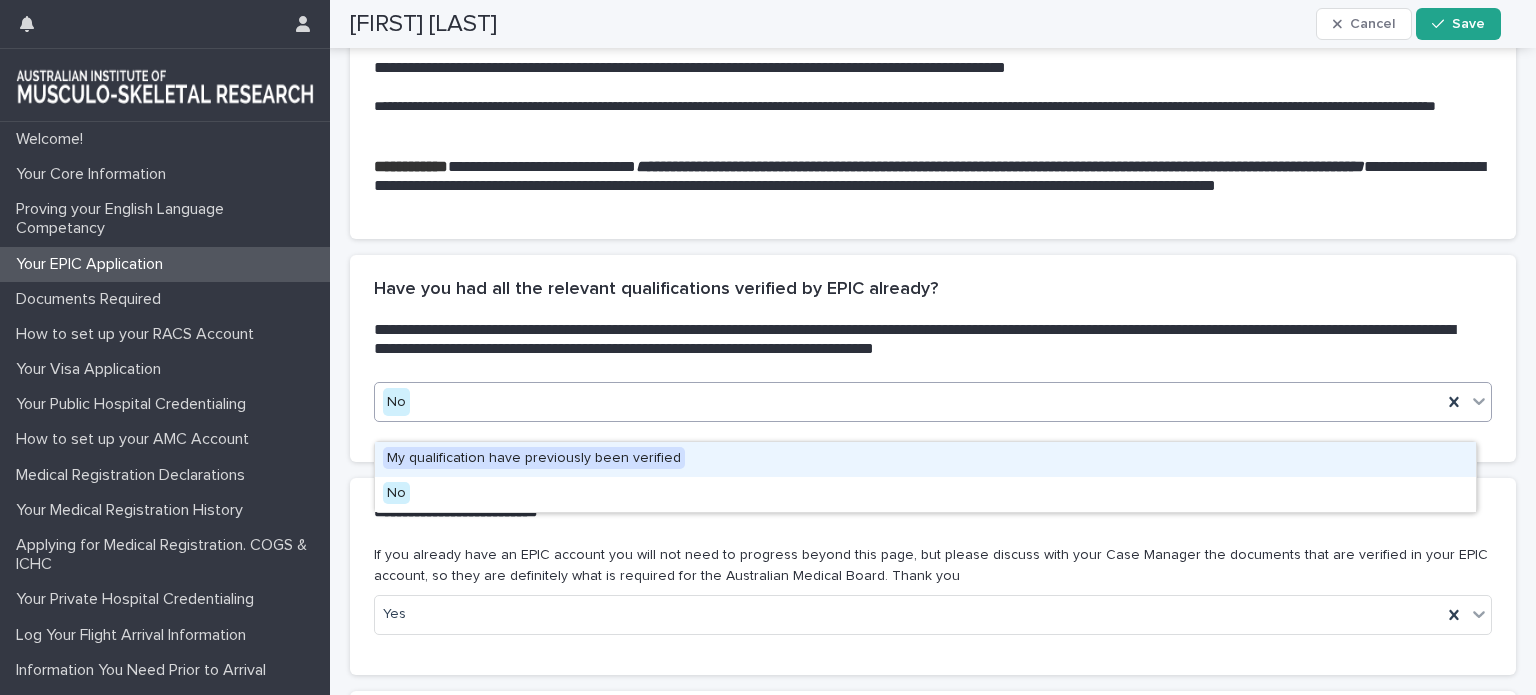 click on "My qualification have previously been verified" at bounding box center [534, 458] 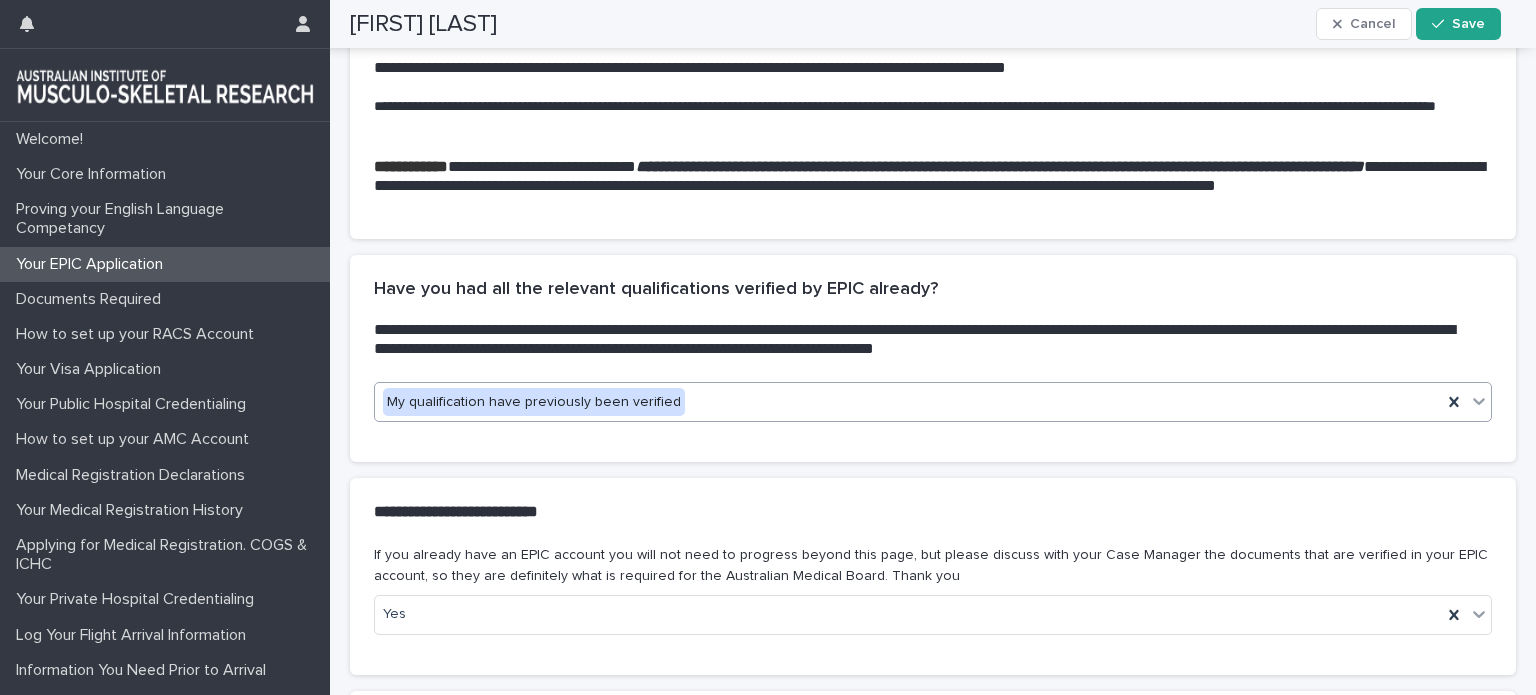 click on "option My qualification have previously been verified, selected.     0 results available. Select is focused ,type to refine list, press Down to open the menu,  My qualification have previously been verified" at bounding box center (933, 422) 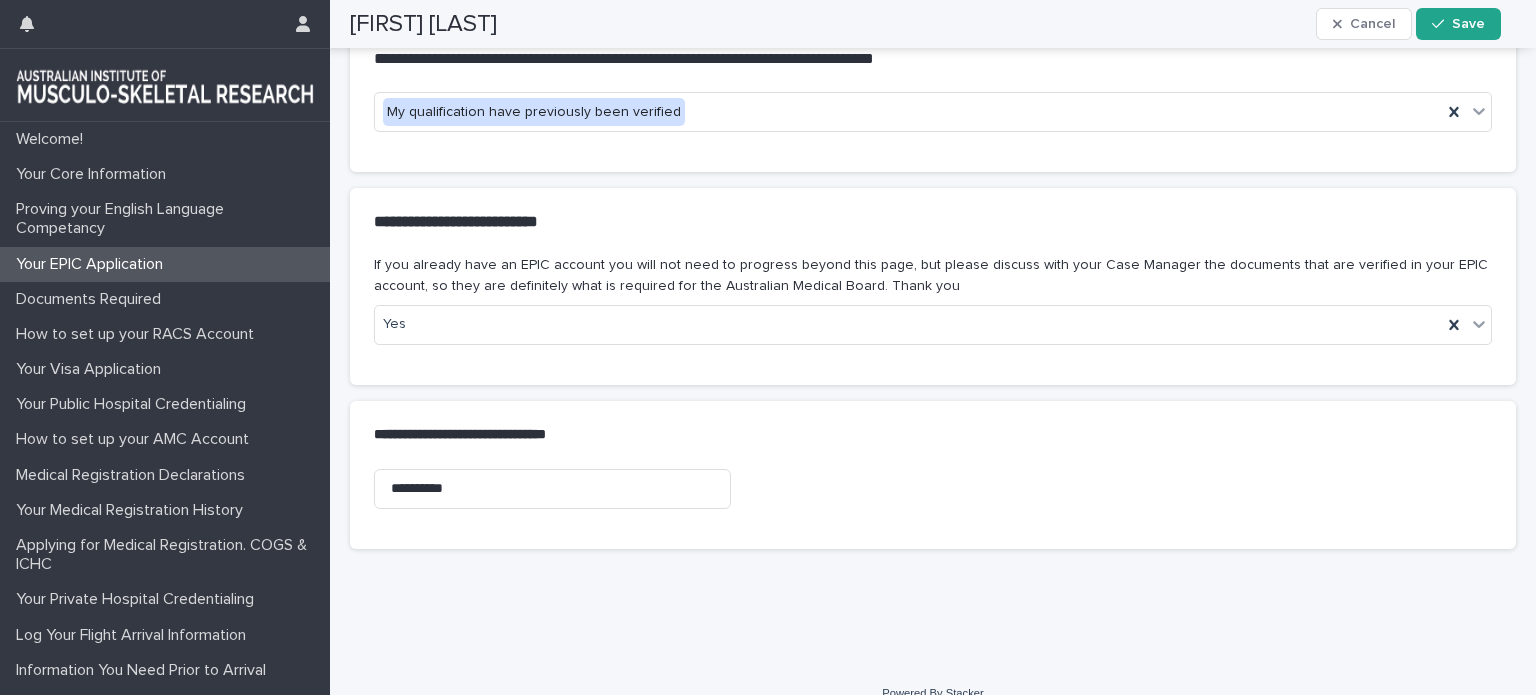 scroll, scrollTop: 849, scrollLeft: 0, axis: vertical 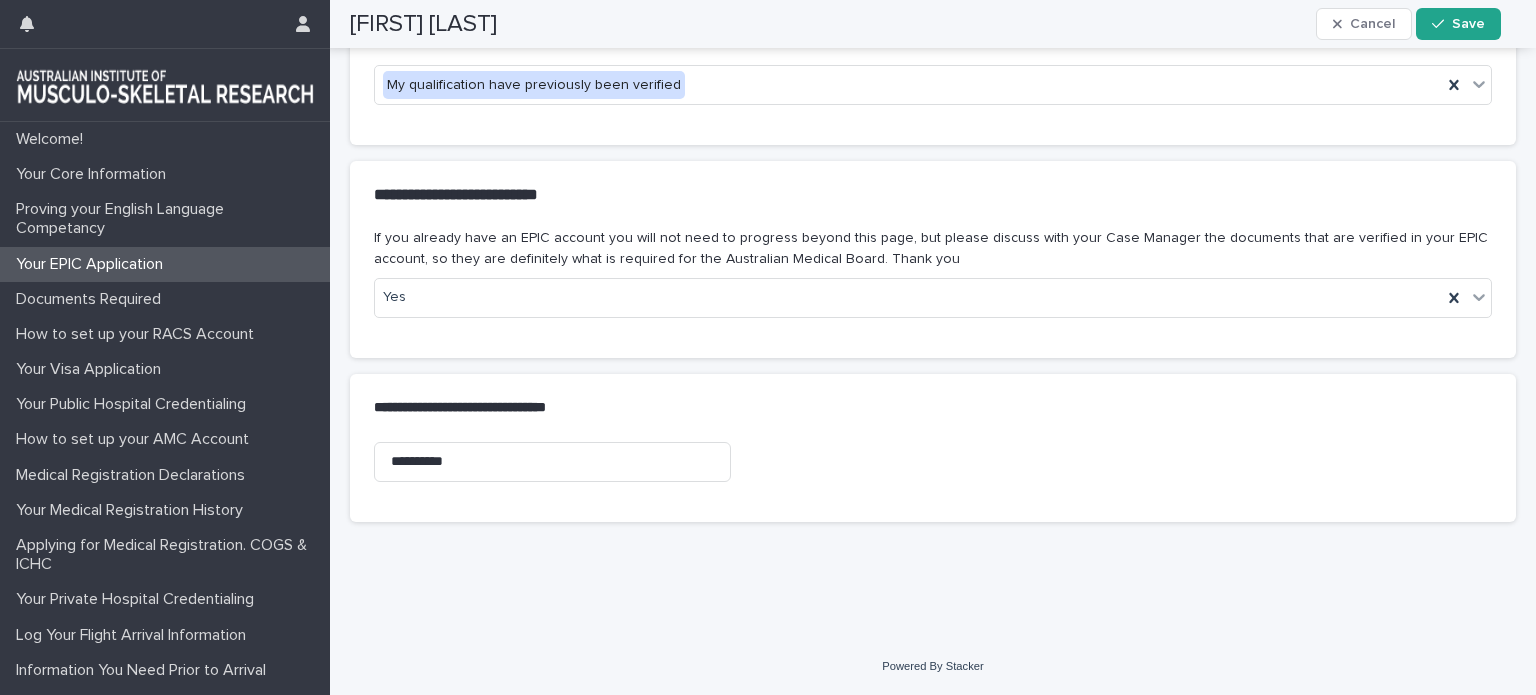 click on "**********" at bounding box center (929, 408) 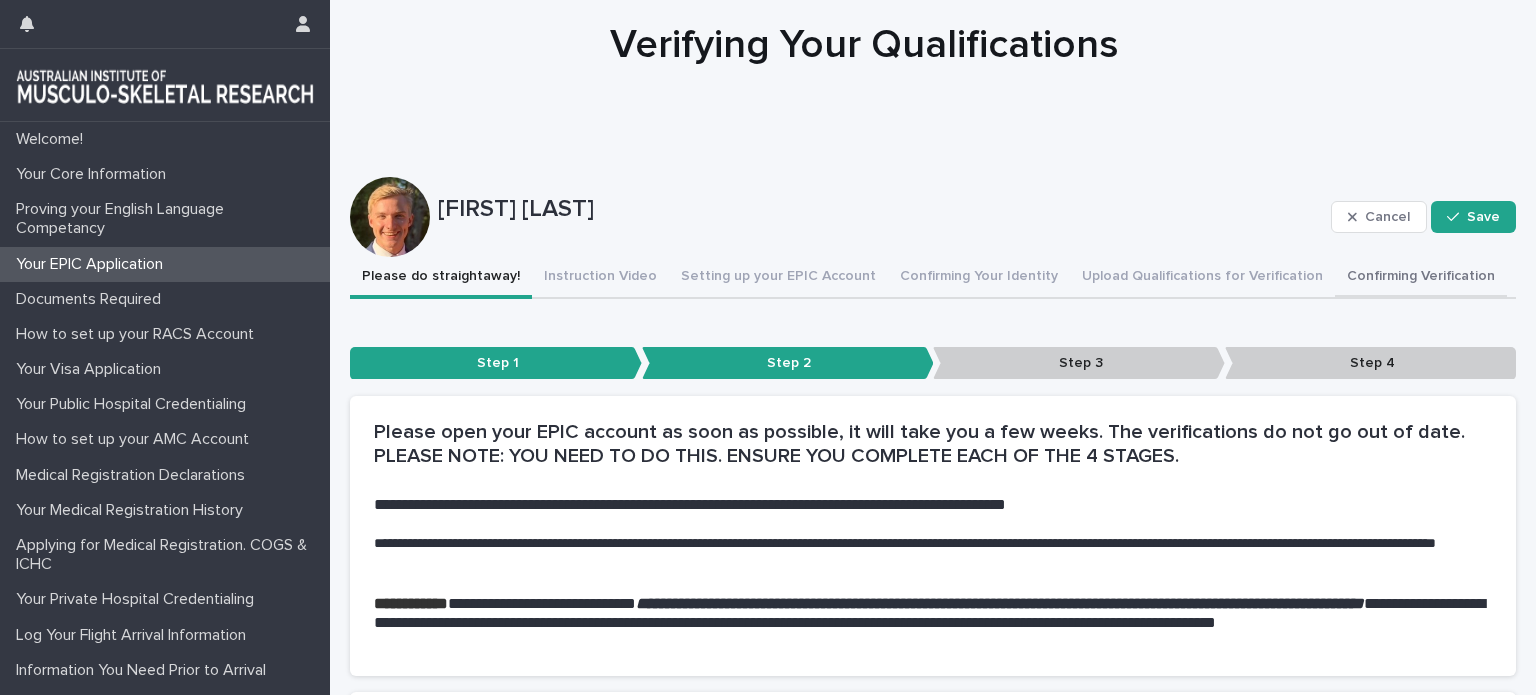 scroll, scrollTop: 49, scrollLeft: 0, axis: vertical 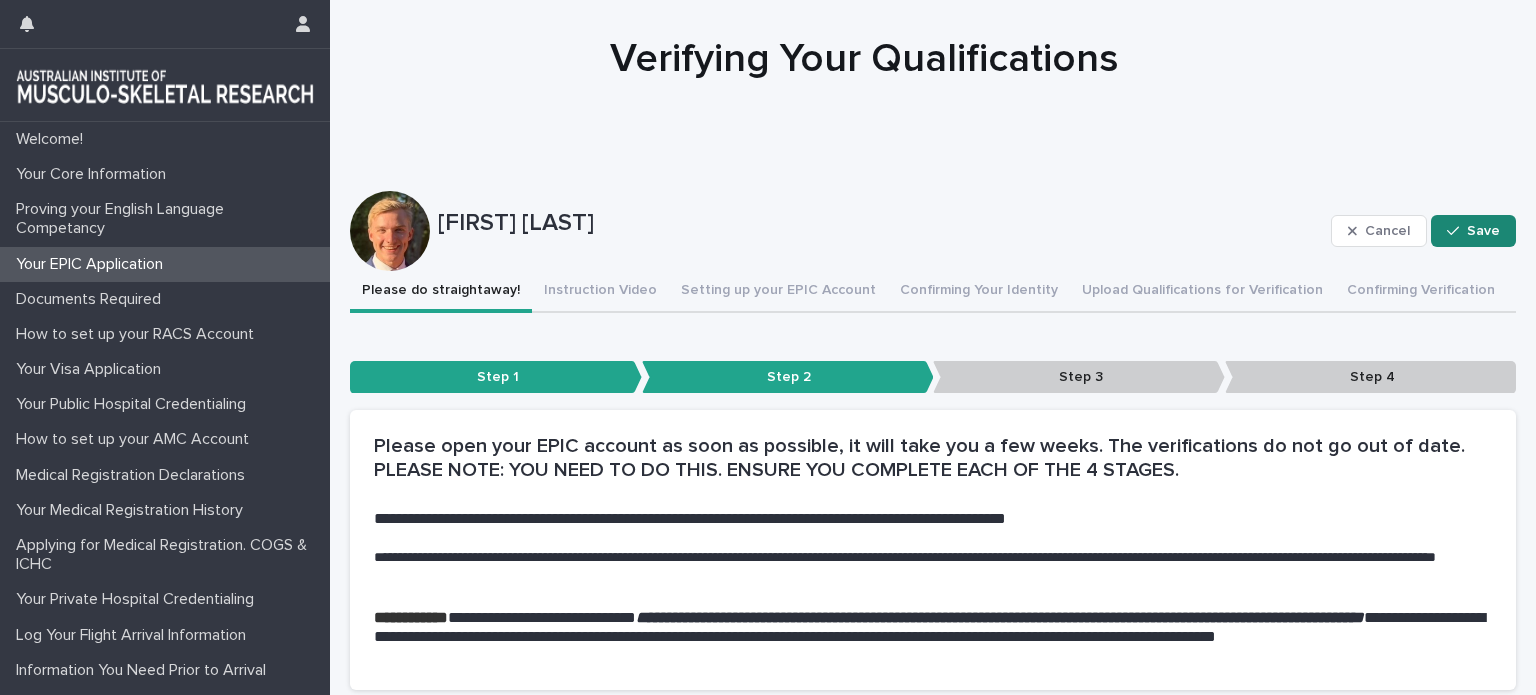 click on "Save" at bounding box center (1473, 231) 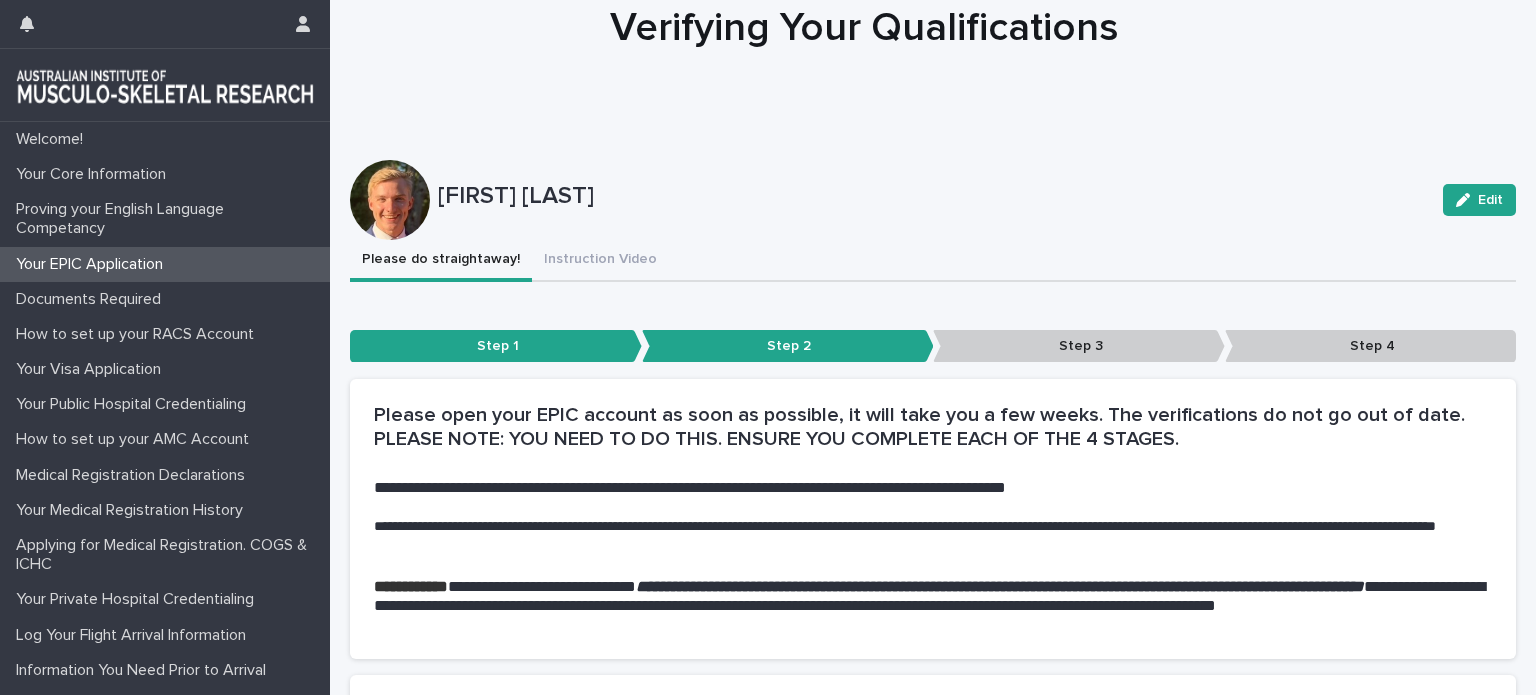 scroll, scrollTop: 51, scrollLeft: 0, axis: vertical 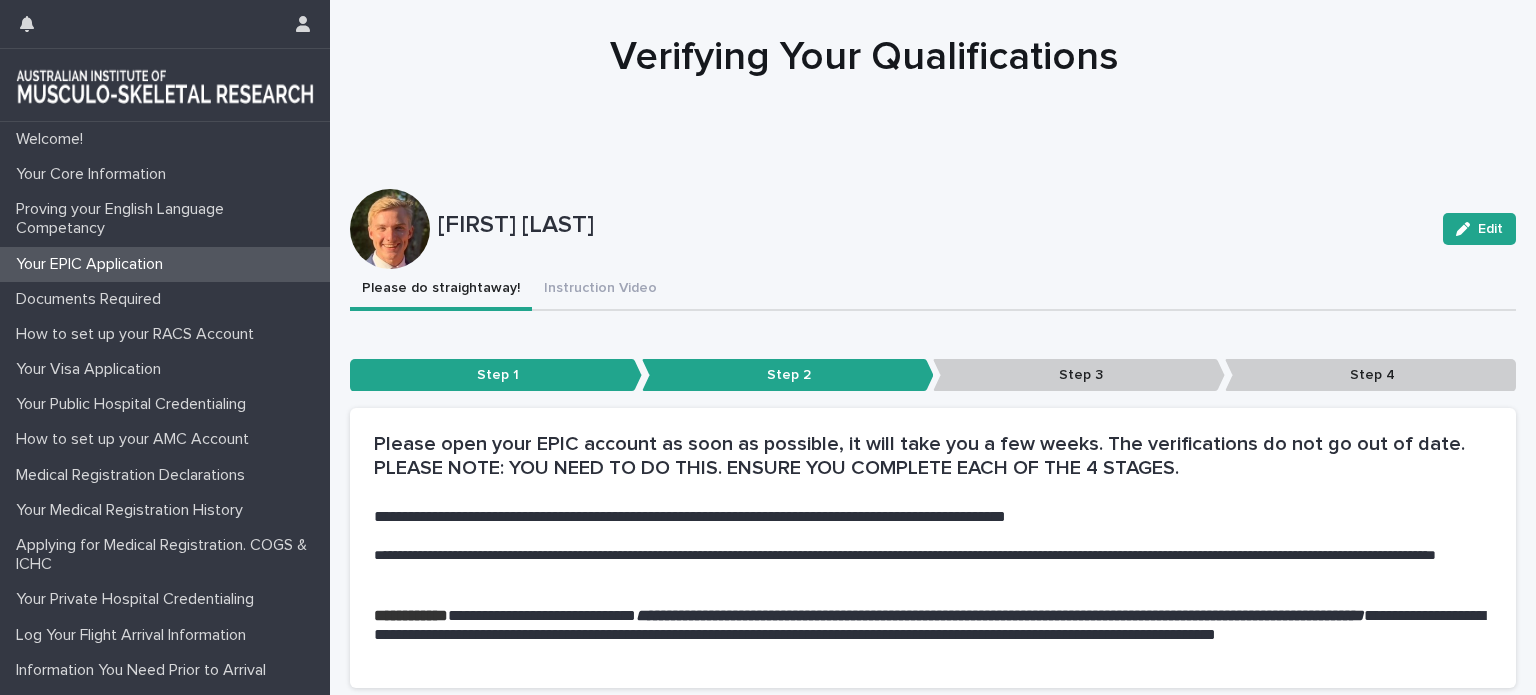 click on "Step 3" at bounding box center [1079, 375] 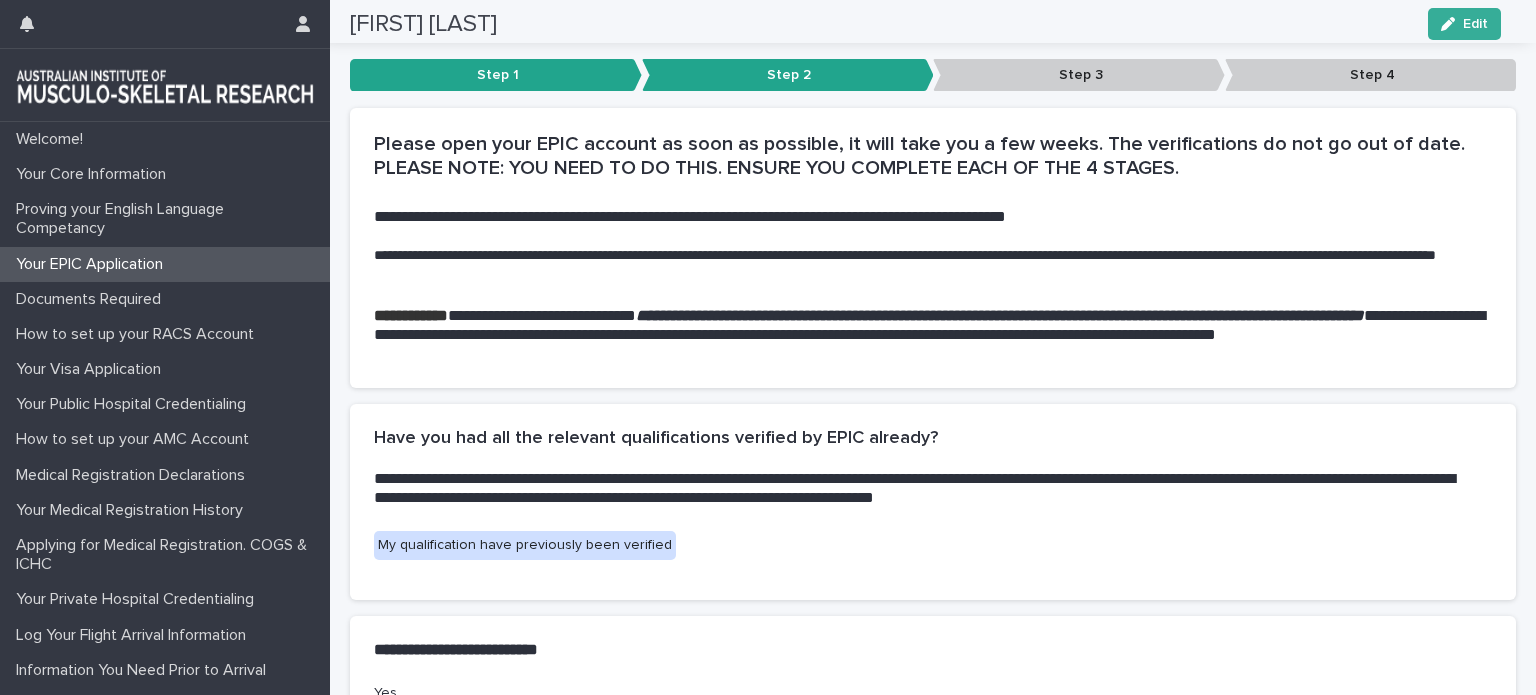 scroll, scrollTop: 751, scrollLeft: 0, axis: vertical 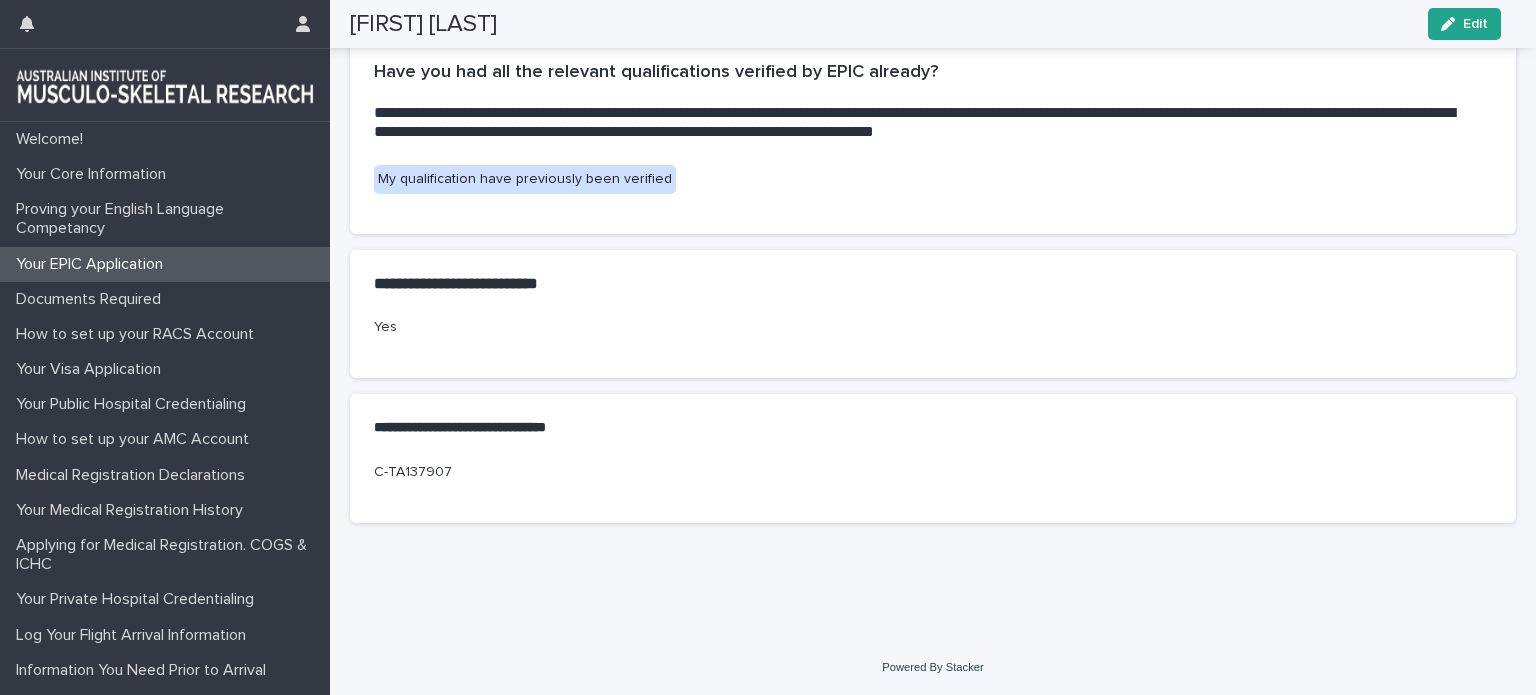 click on "Your EPIC Application" at bounding box center [93, 264] 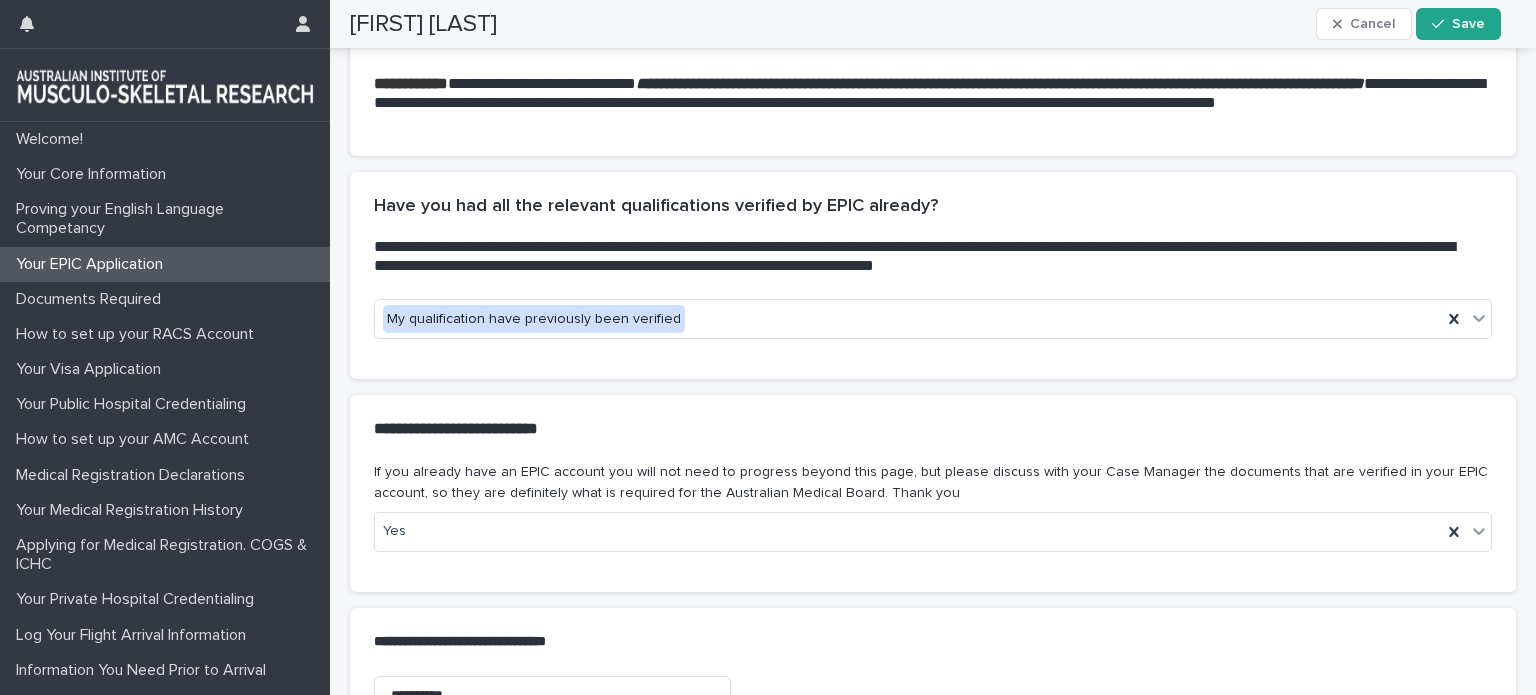 scroll, scrollTop: 334, scrollLeft: 0, axis: vertical 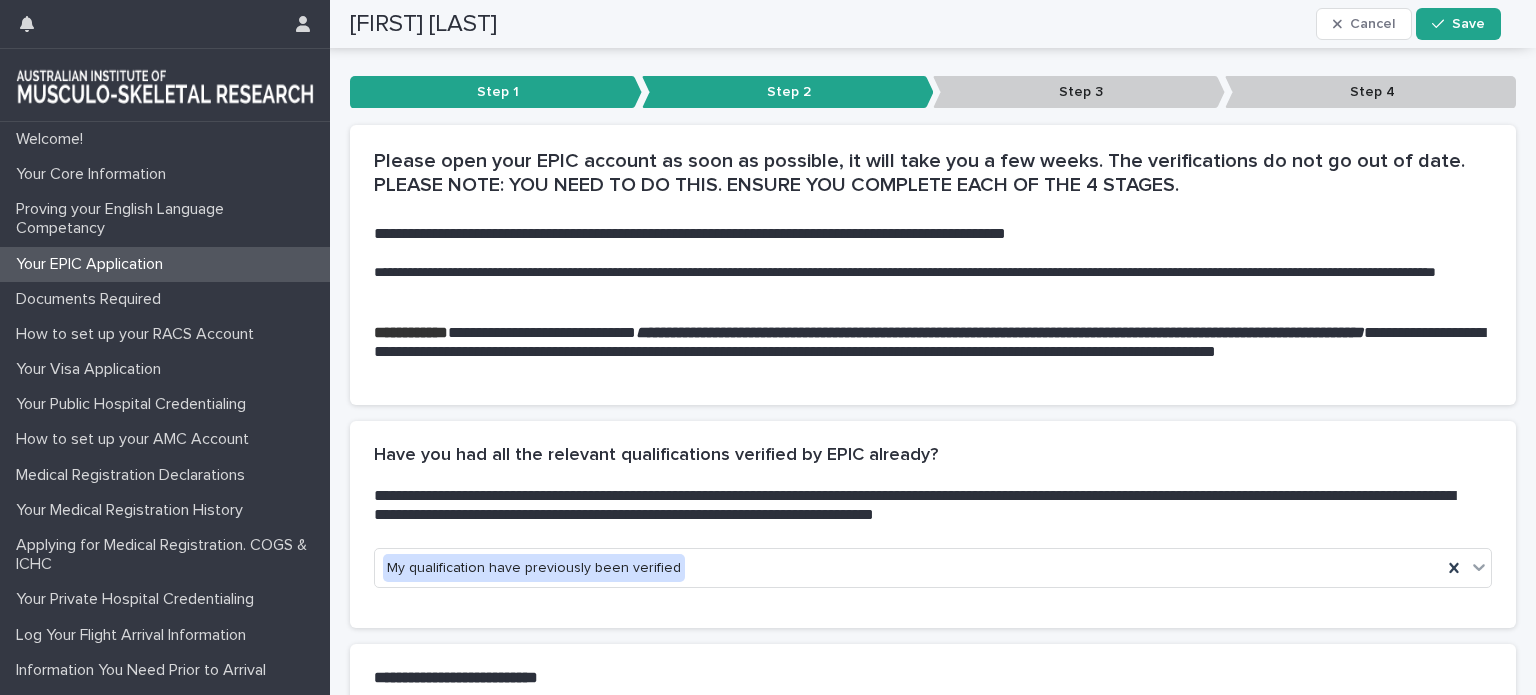 click on "Step 3" at bounding box center [1079, 92] 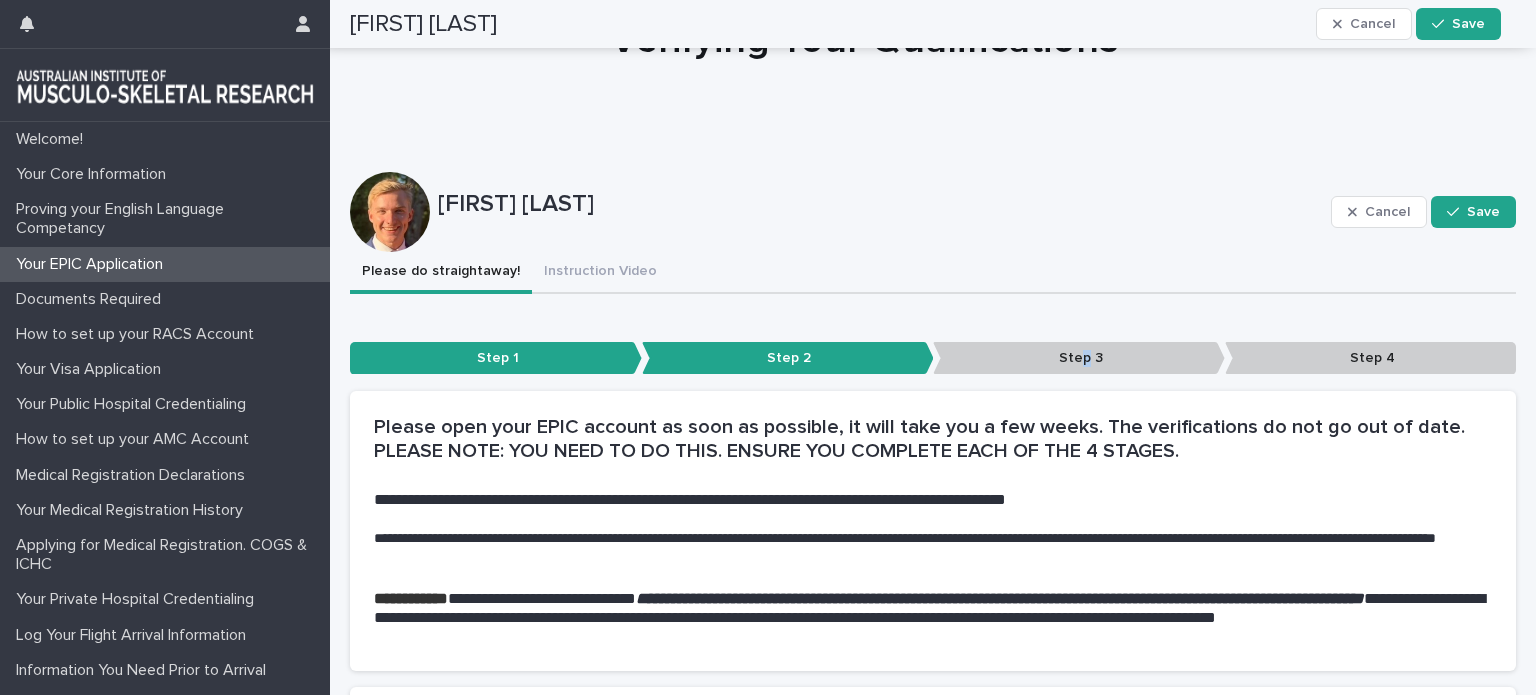 scroll, scrollTop: 34, scrollLeft: 0, axis: vertical 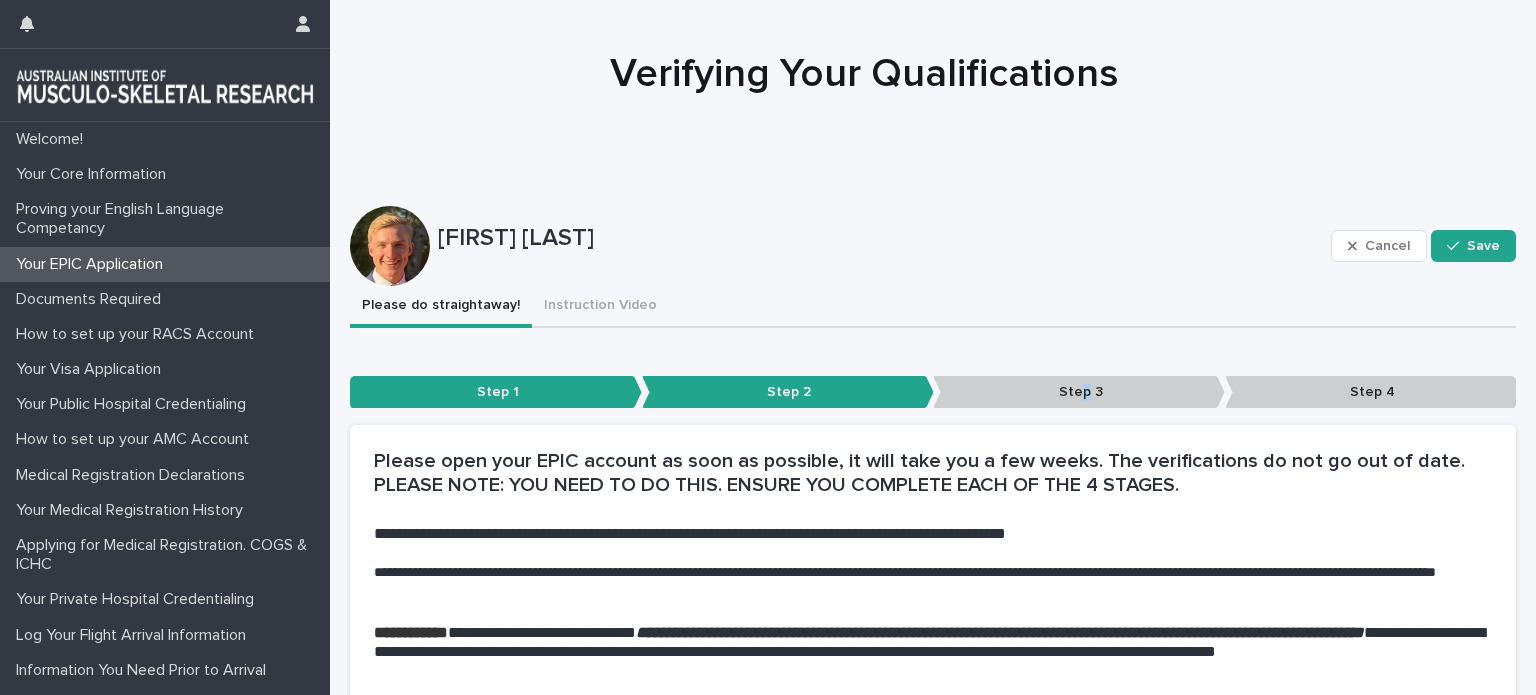 click on "Please do straightaway!" at bounding box center (441, 307) 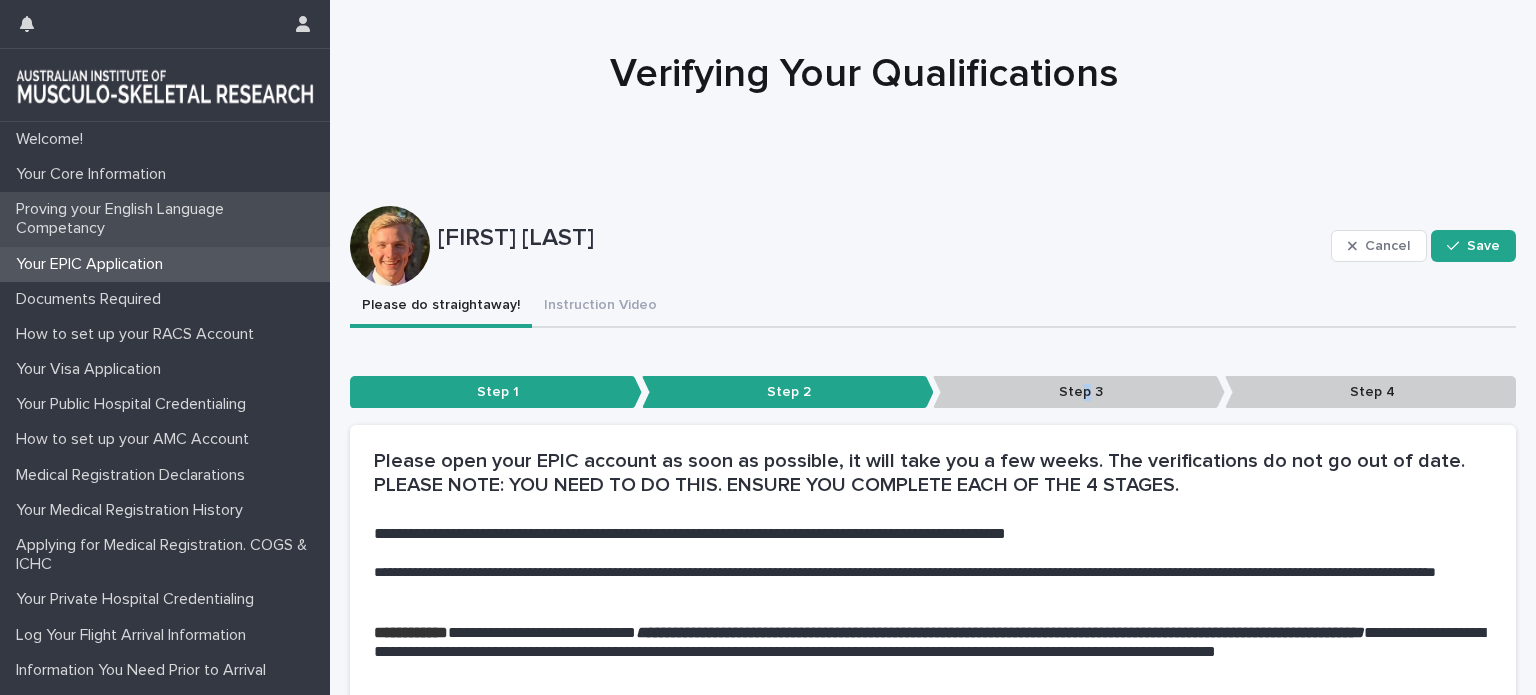 click on "Proving your English Language Competancy" at bounding box center [169, 219] 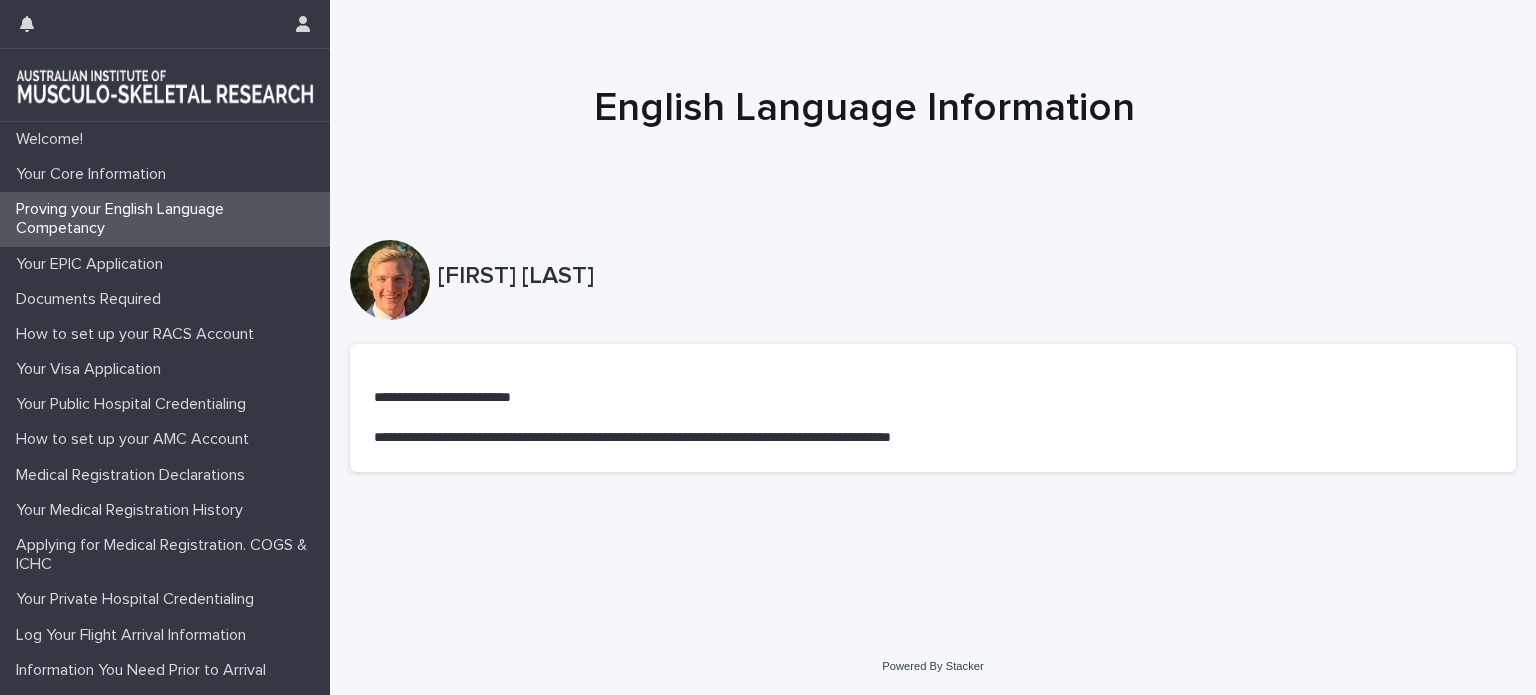 scroll, scrollTop: 0, scrollLeft: 0, axis: both 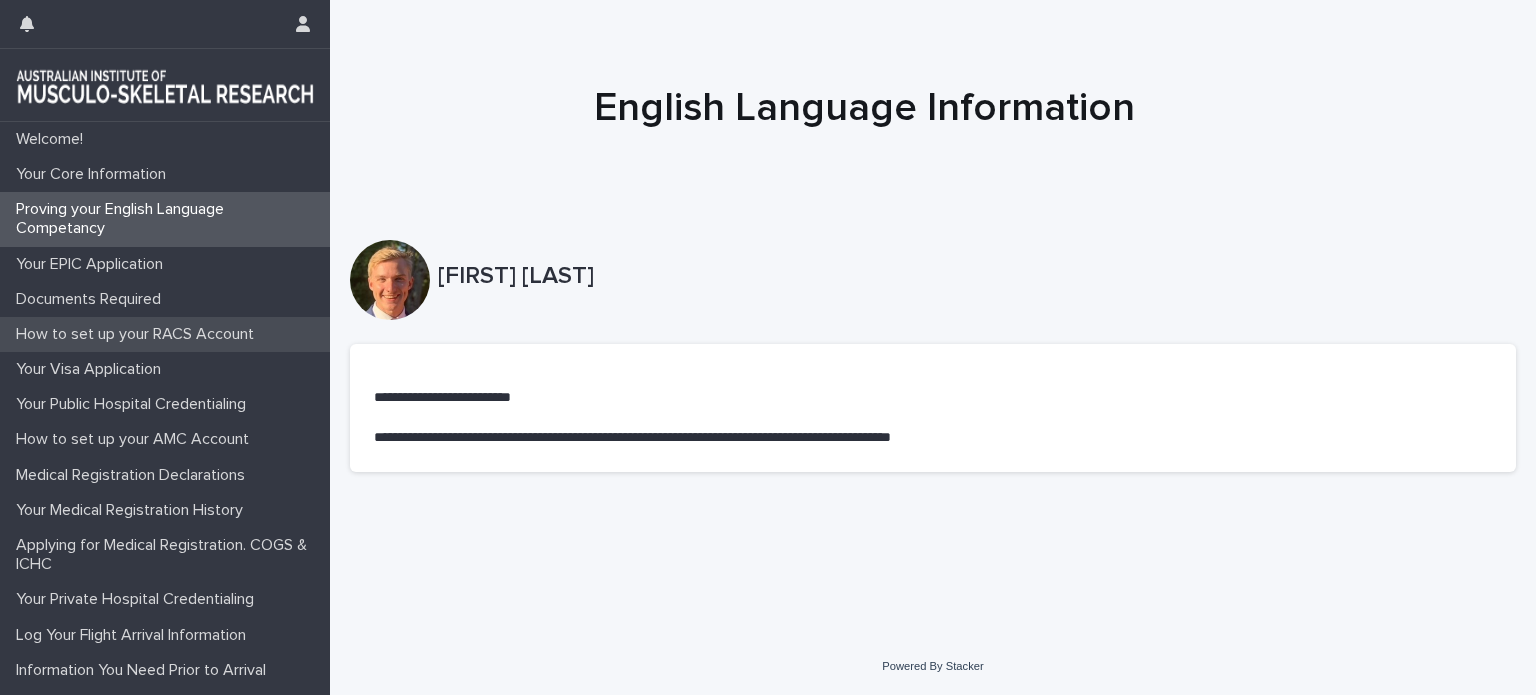 click on "How to set up your RACS Account" at bounding box center [139, 334] 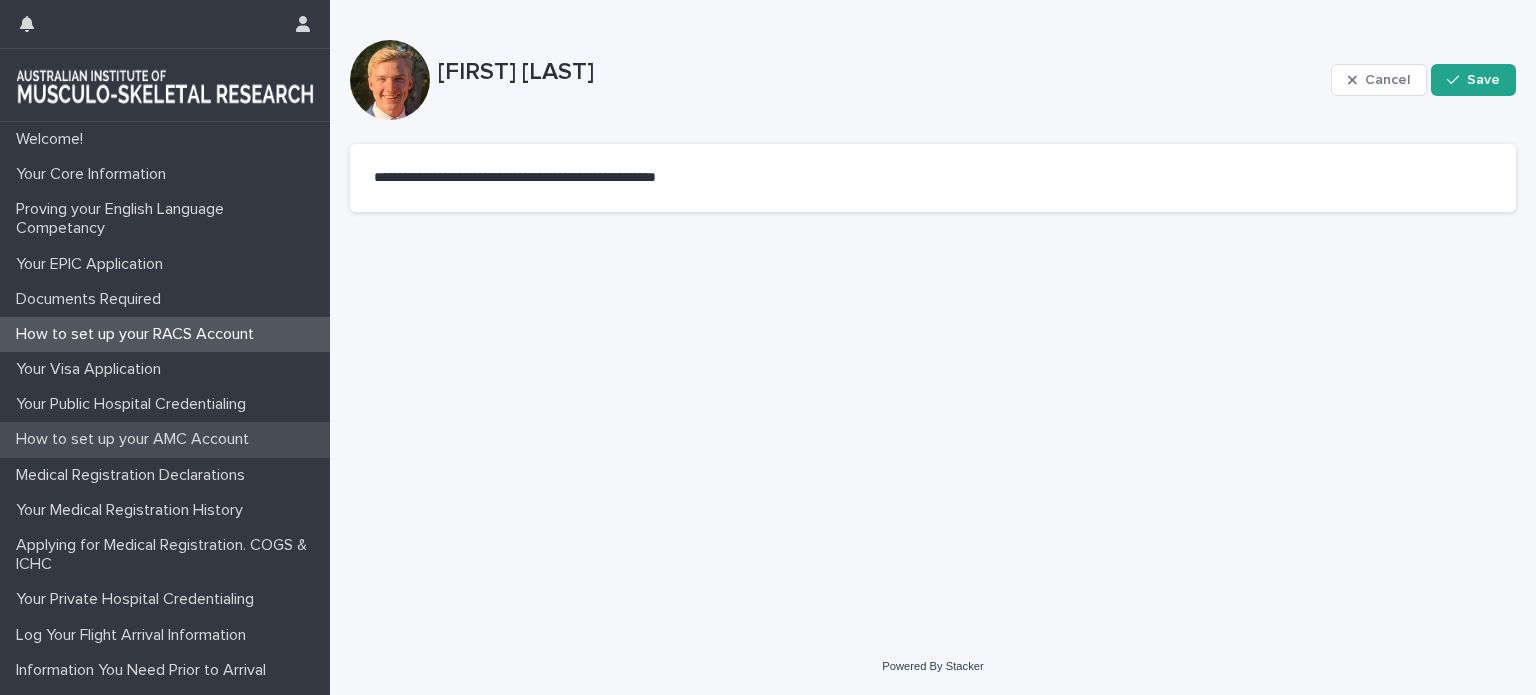 click on "How to set up your AMC Account" at bounding box center [136, 439] 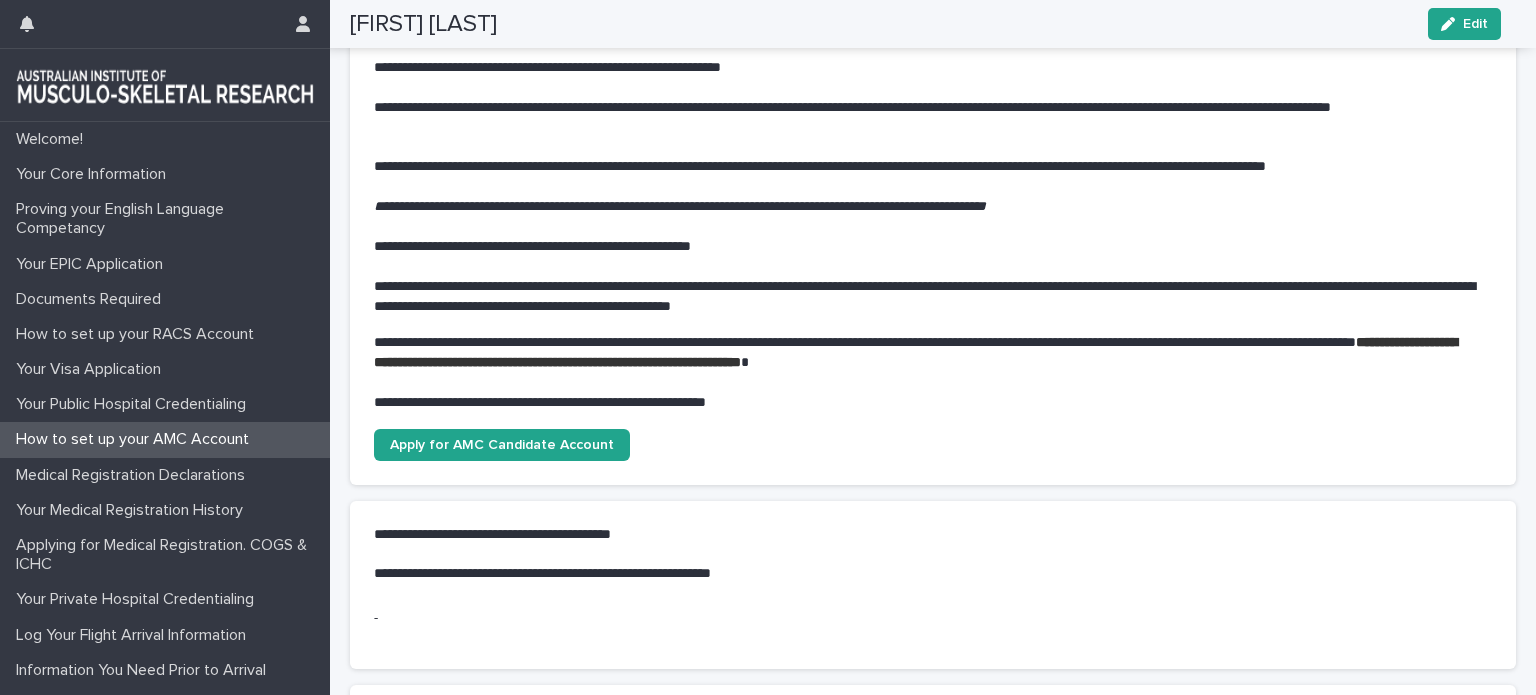 scroll, scrollTop: 100, scrollLeft: 0, axis: vertical 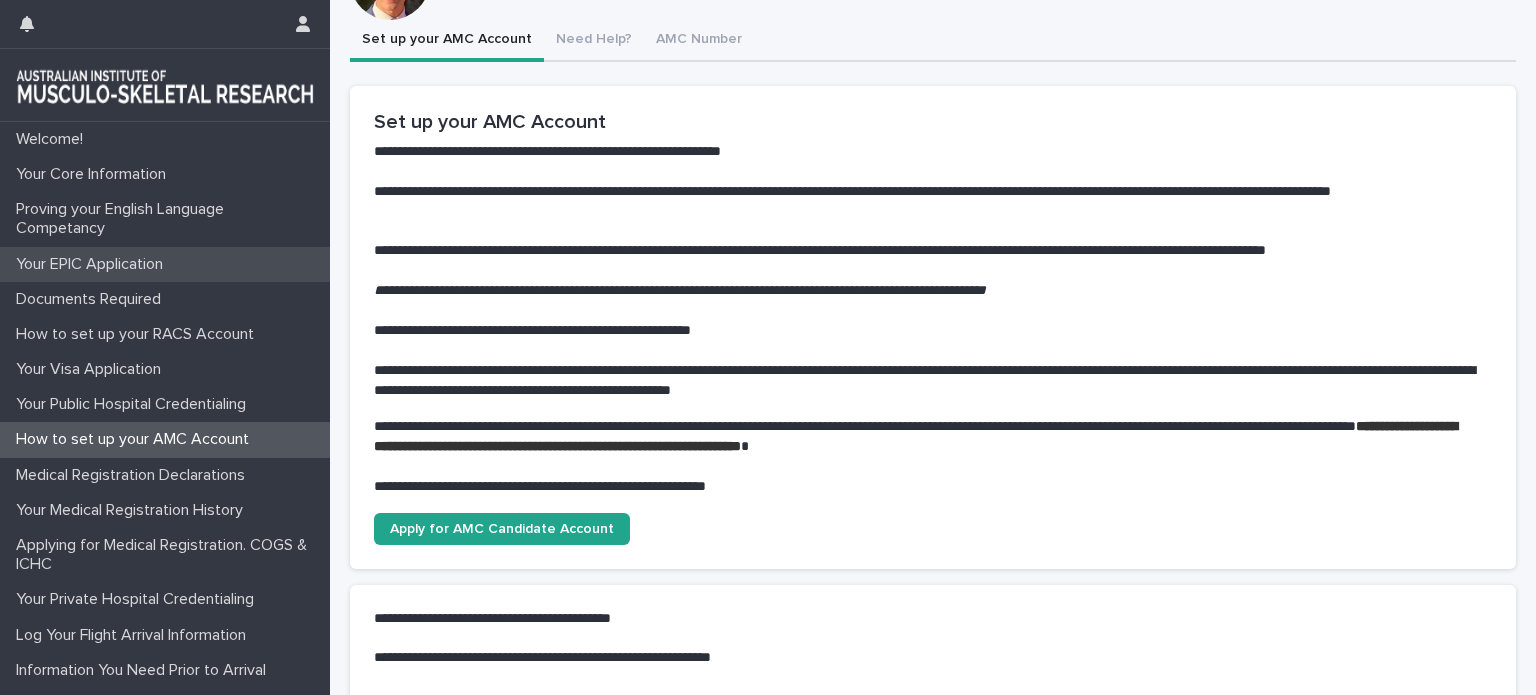 click on "Your EPIC Application" at bounding box center (165, 264) 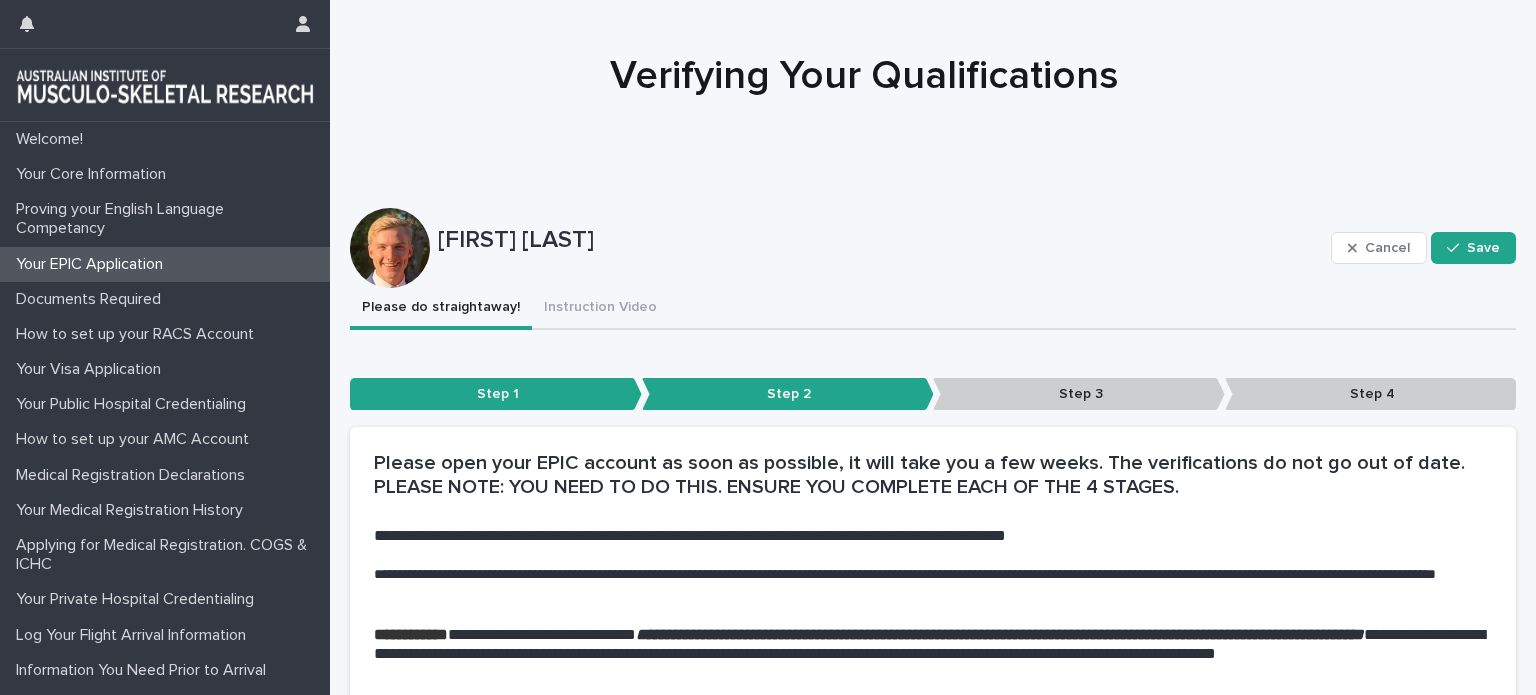 scroll, scrollTop: 200, scrollLeft: 0, axis: vertical 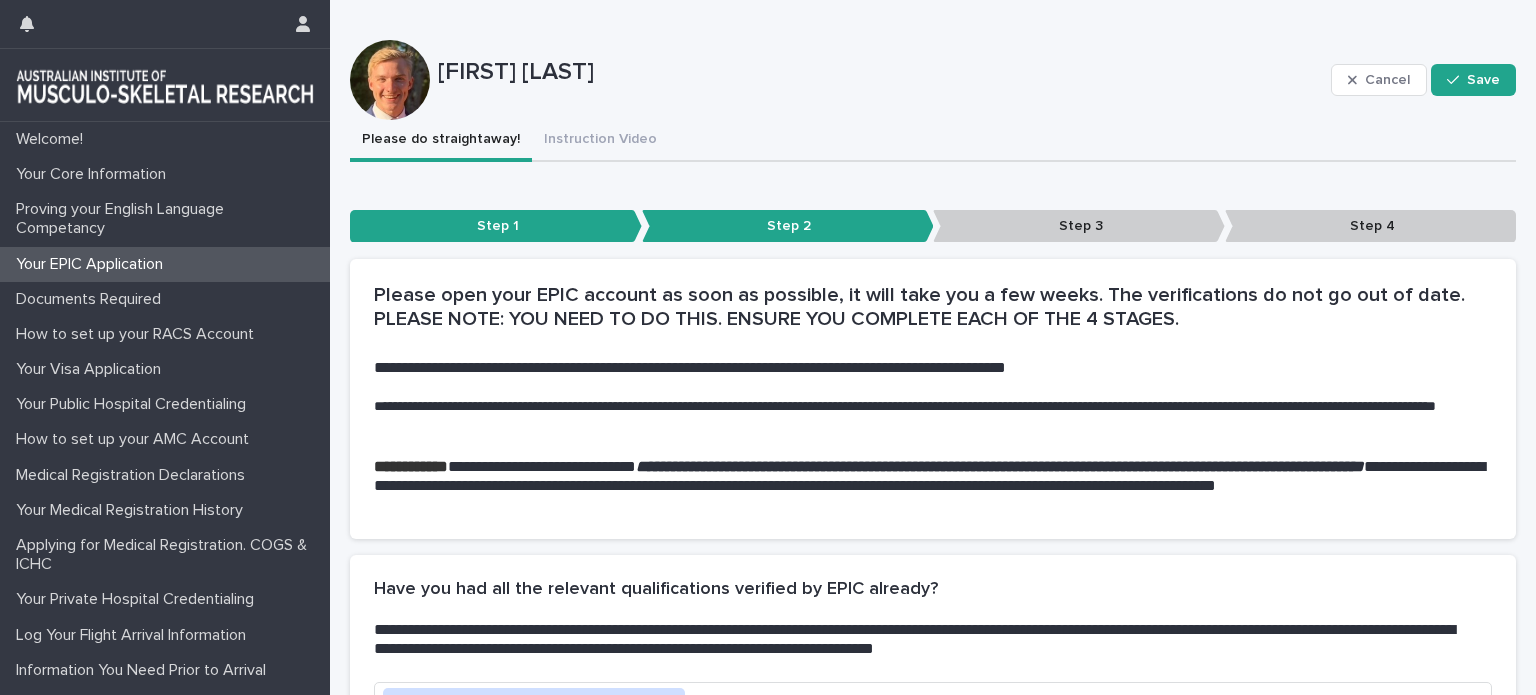 drag, startPoint x: 1194, startPoint y: 259, endPoint x: 1144, endPoint y: 234, distance: 55.9017 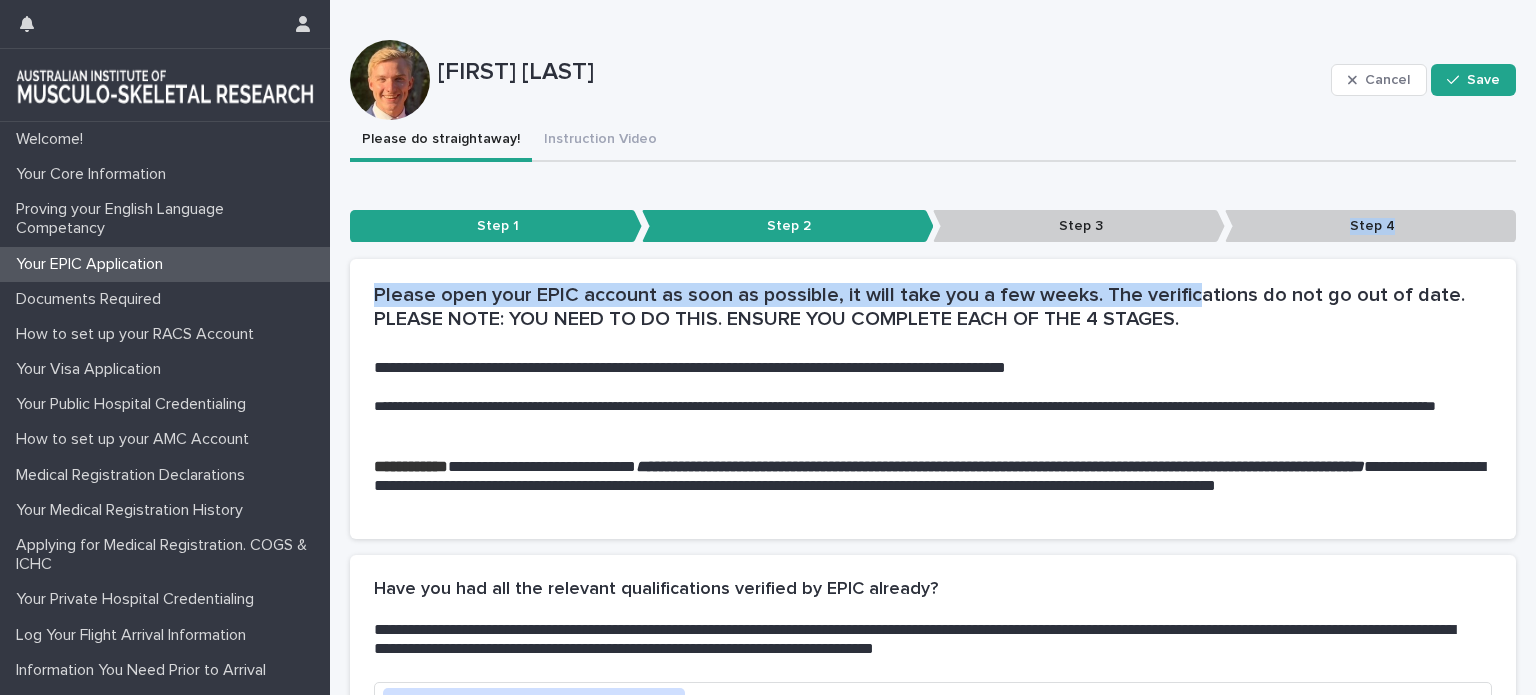 drag, startPoint x: 1113, startPoint y: 221, endPoint x: 1150, endPoint y: 213, distance: 37.85499 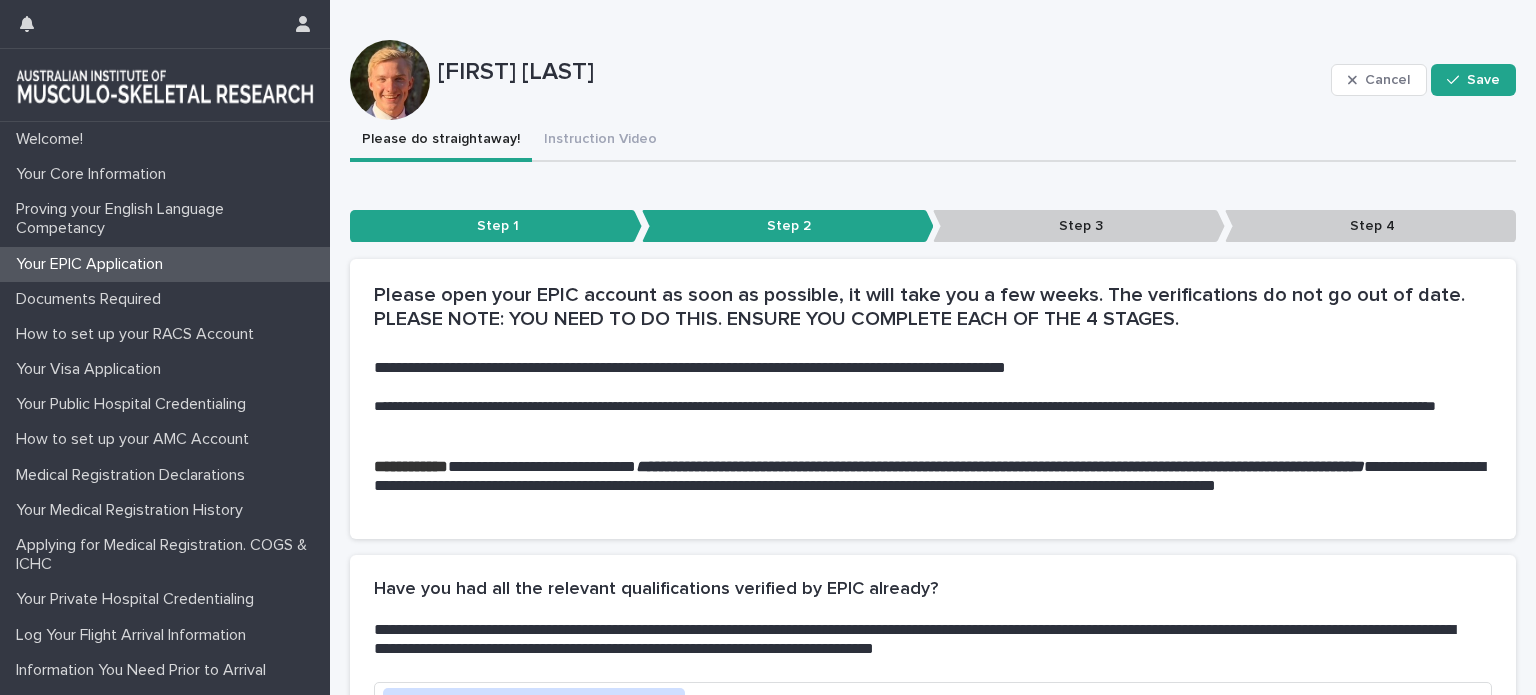 click on "Cancel Save" at bounding box center (1423, 80) 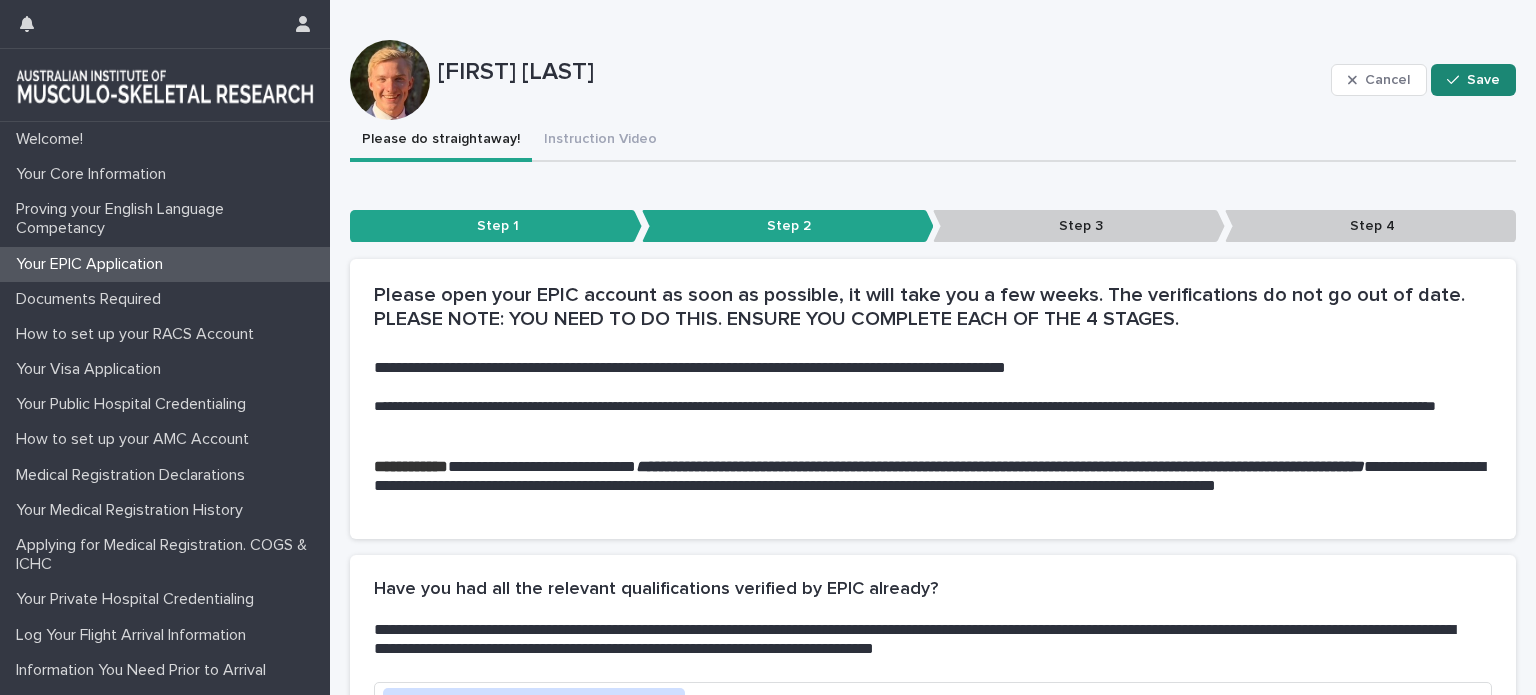 click on "Save" at bounding box center [1473, 80] 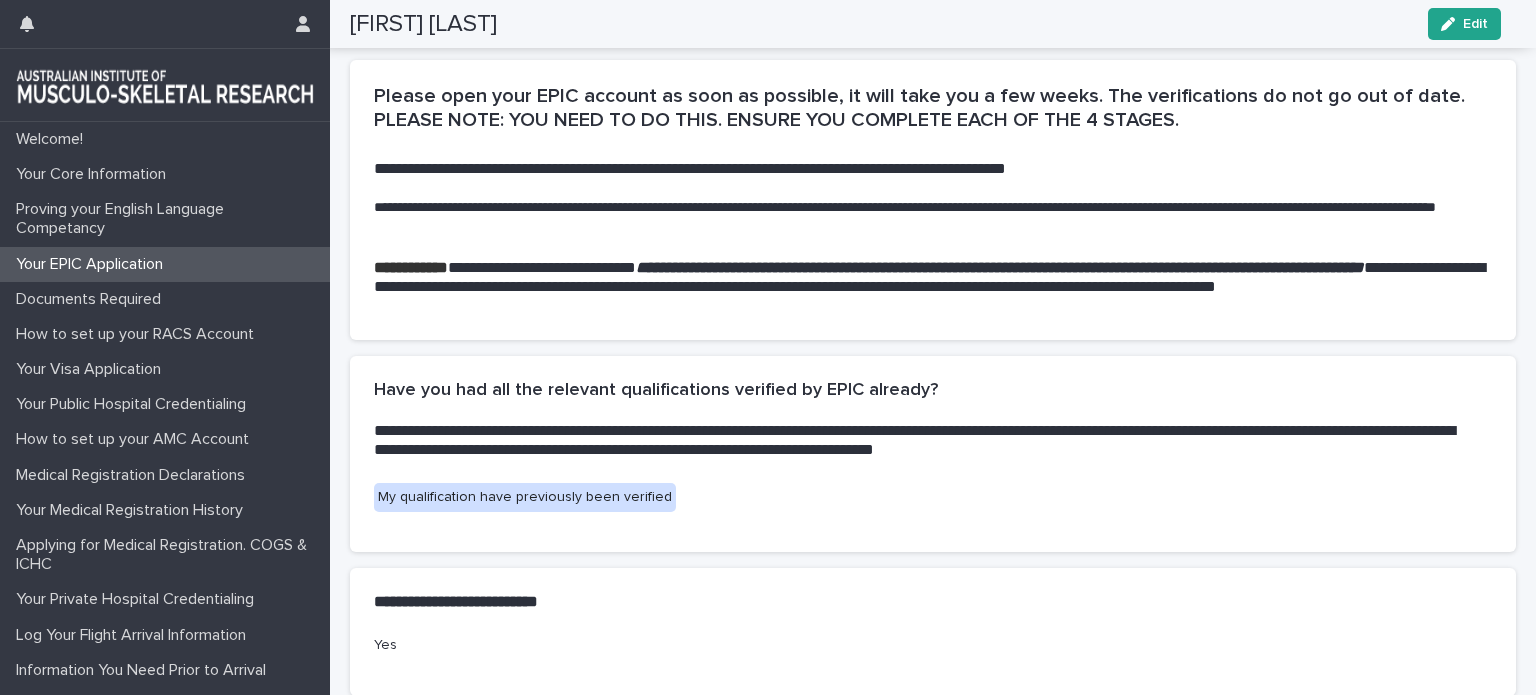scroll, scrollTop: 350, scrollLeft: 0, axis: vertical 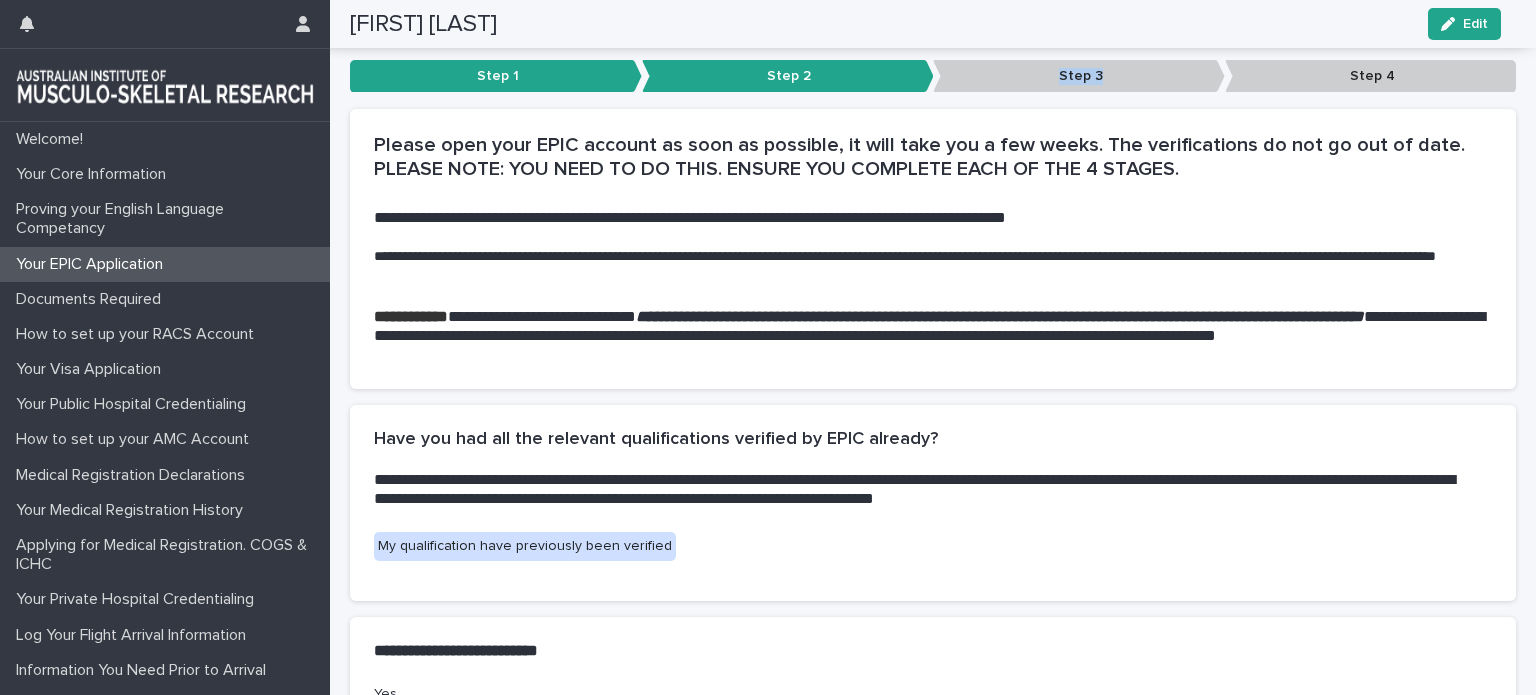 drag, startPoint x: 1032, startPoint y: 66, endPoint x: 1121, endPoint y: 72, distance: 89.20202 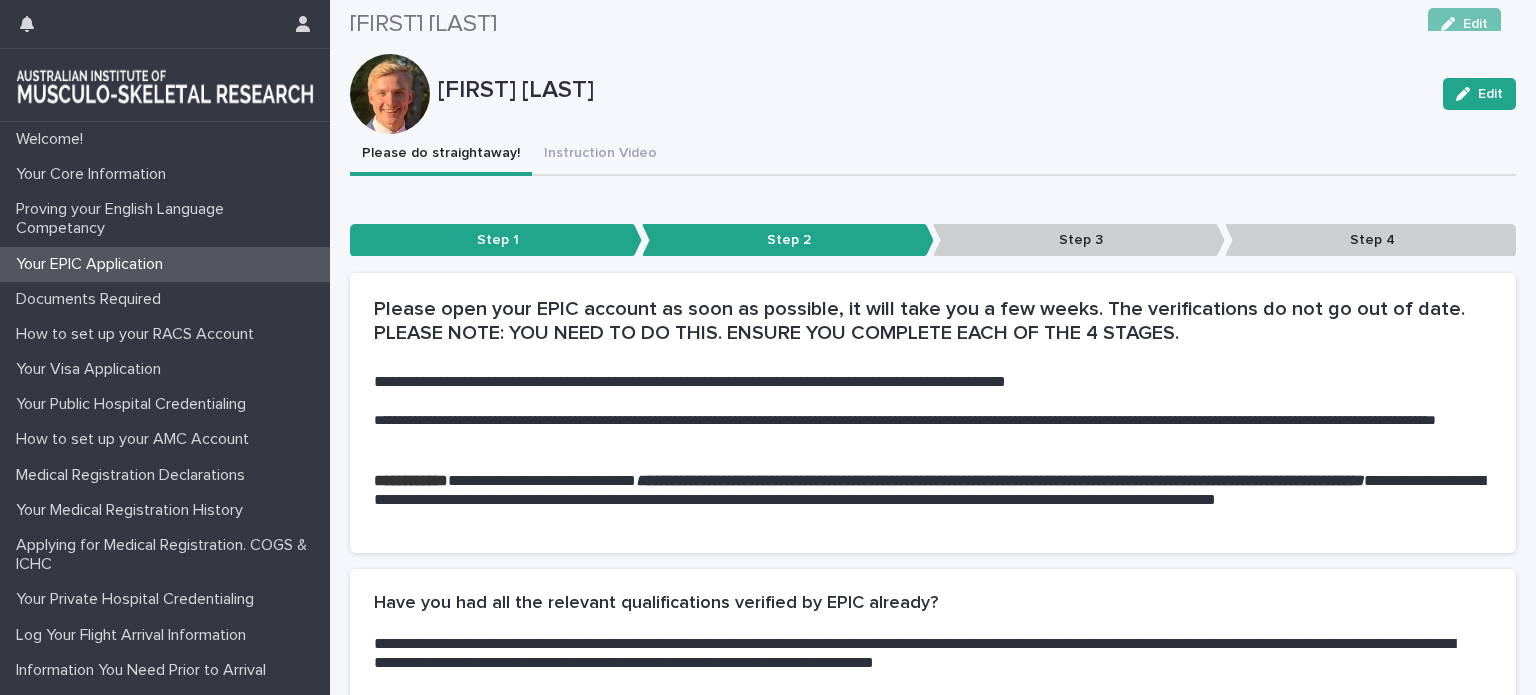 scroll, scrollTop: 150, scrollLeft: 0, axis: vertical 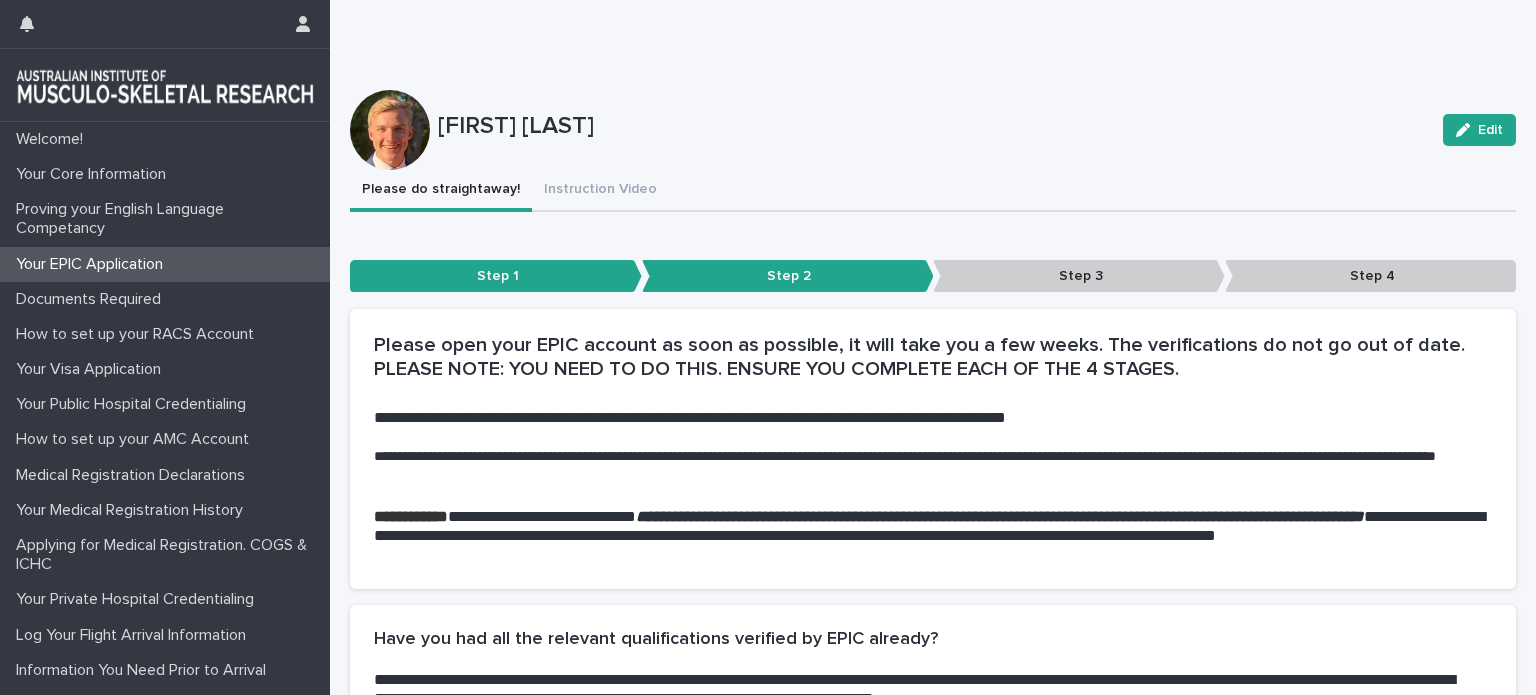 click on "Step 1" at bounding box center [496, 276] 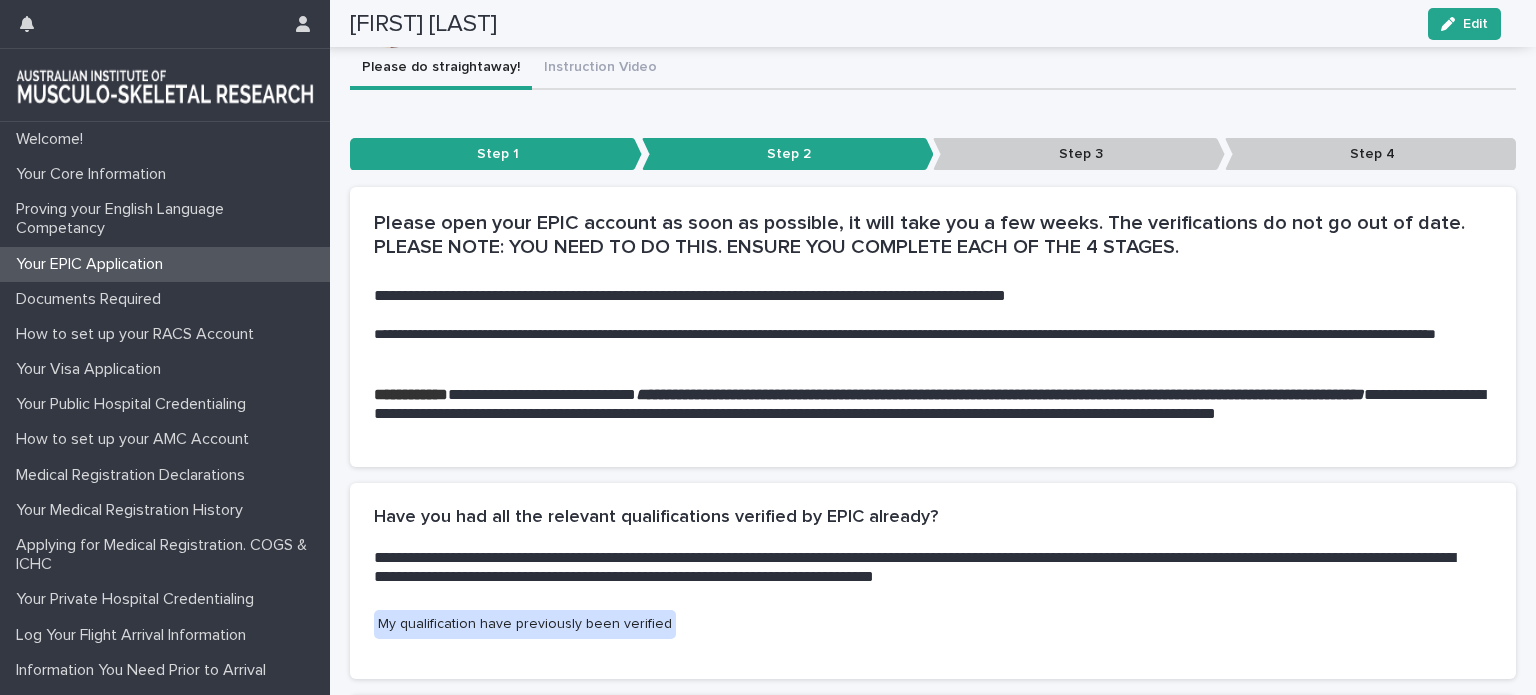 scroll, scrollTop: 151, scrollLeft: 0, axis: vertical 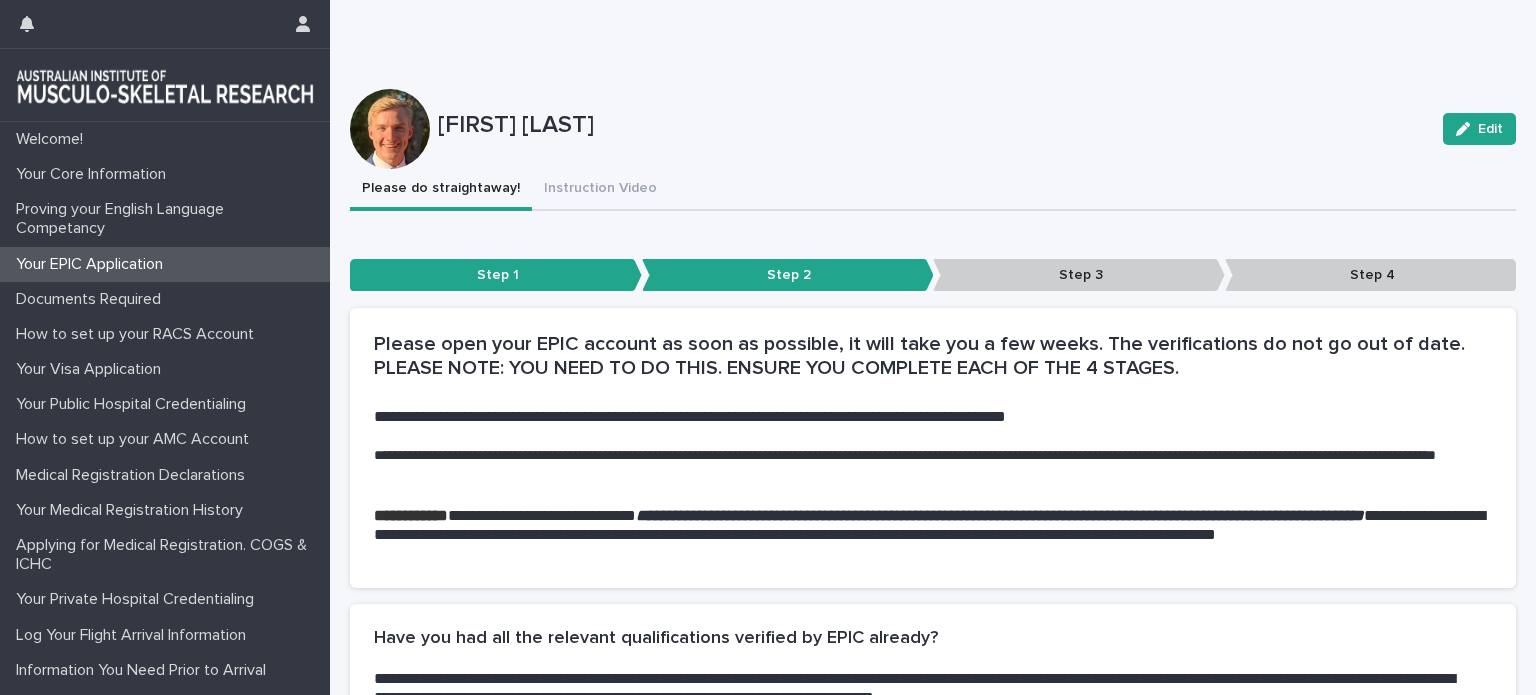 click on "Step 1" at bounding box center [496, 275] 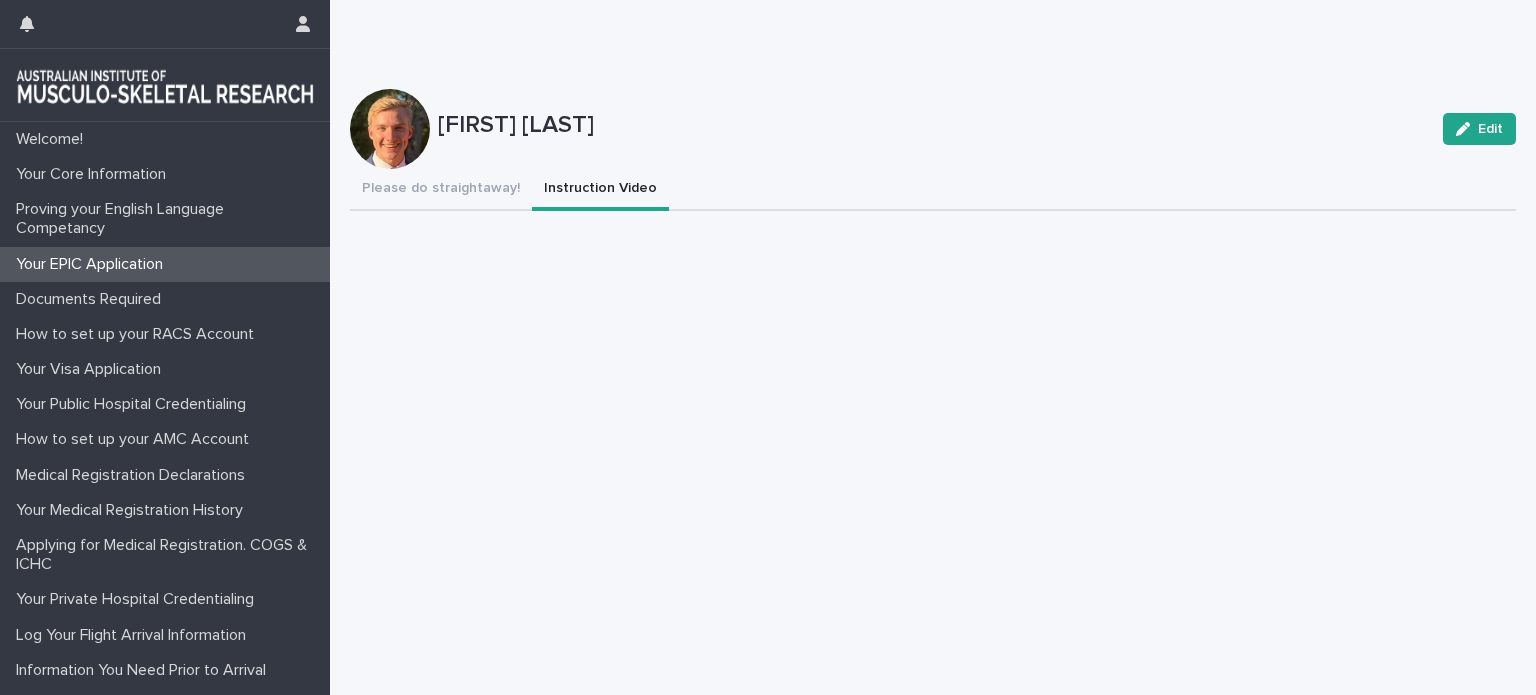 click on "Instruction Video" at bounding box center (600, 190) 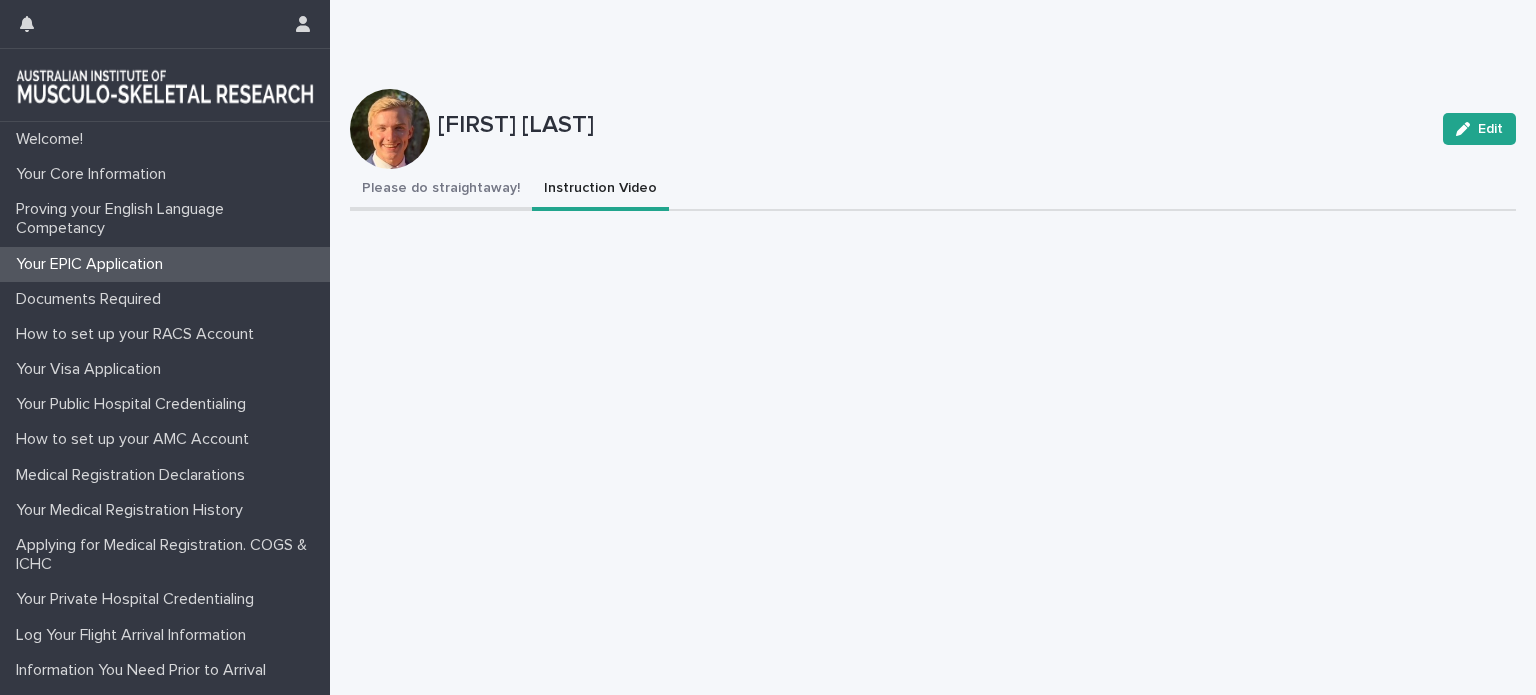 click on "Please do straightaway!" at bounding box center (441, 190) 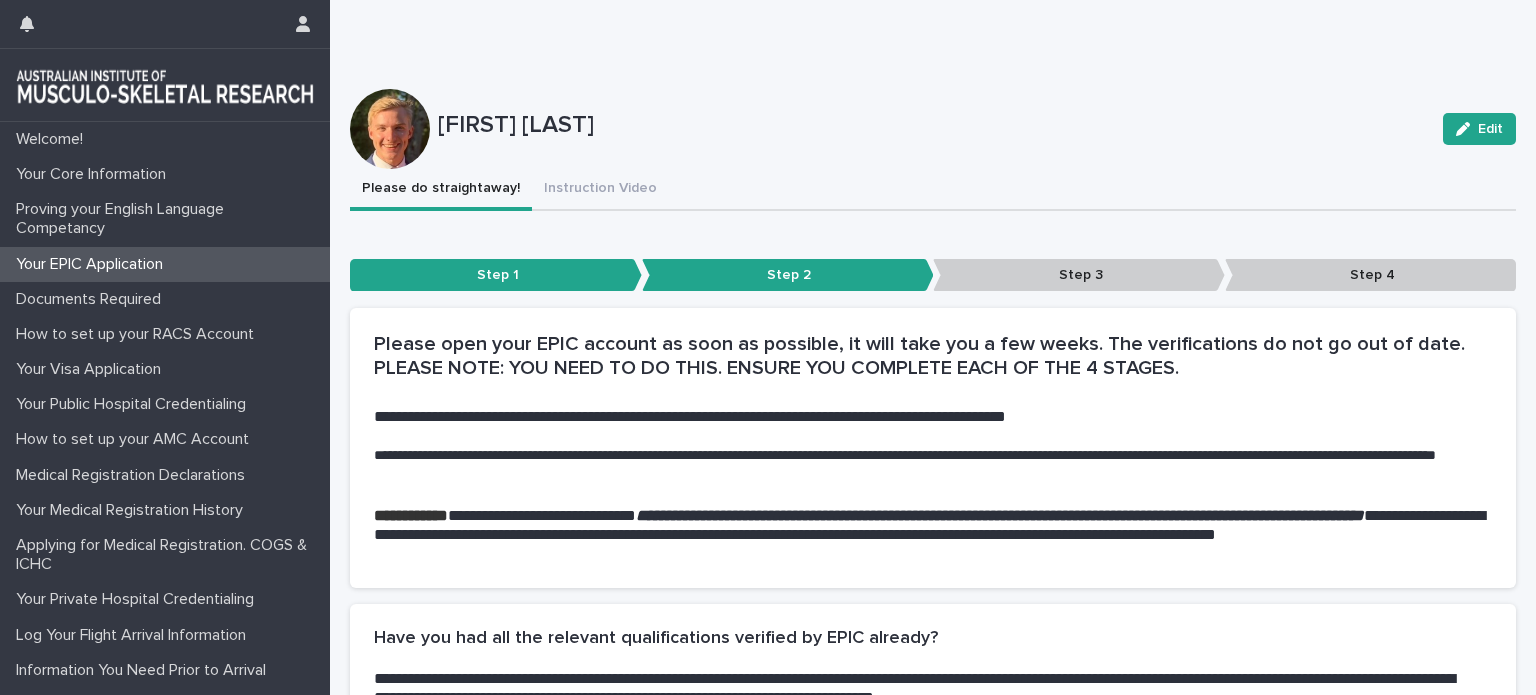 click on "Step 3" at bounding box center [1079, 275] 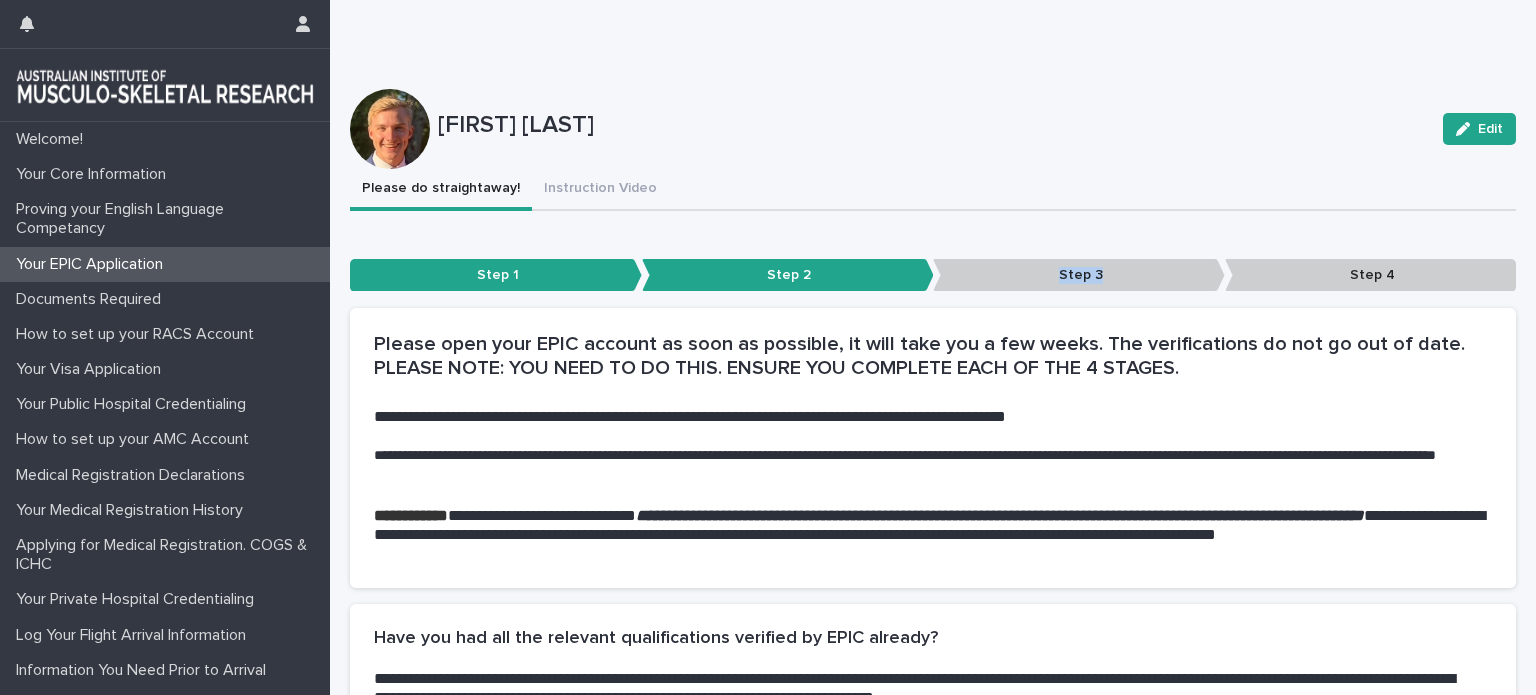 click on "Step 3" at bounding box center [1079, 275] 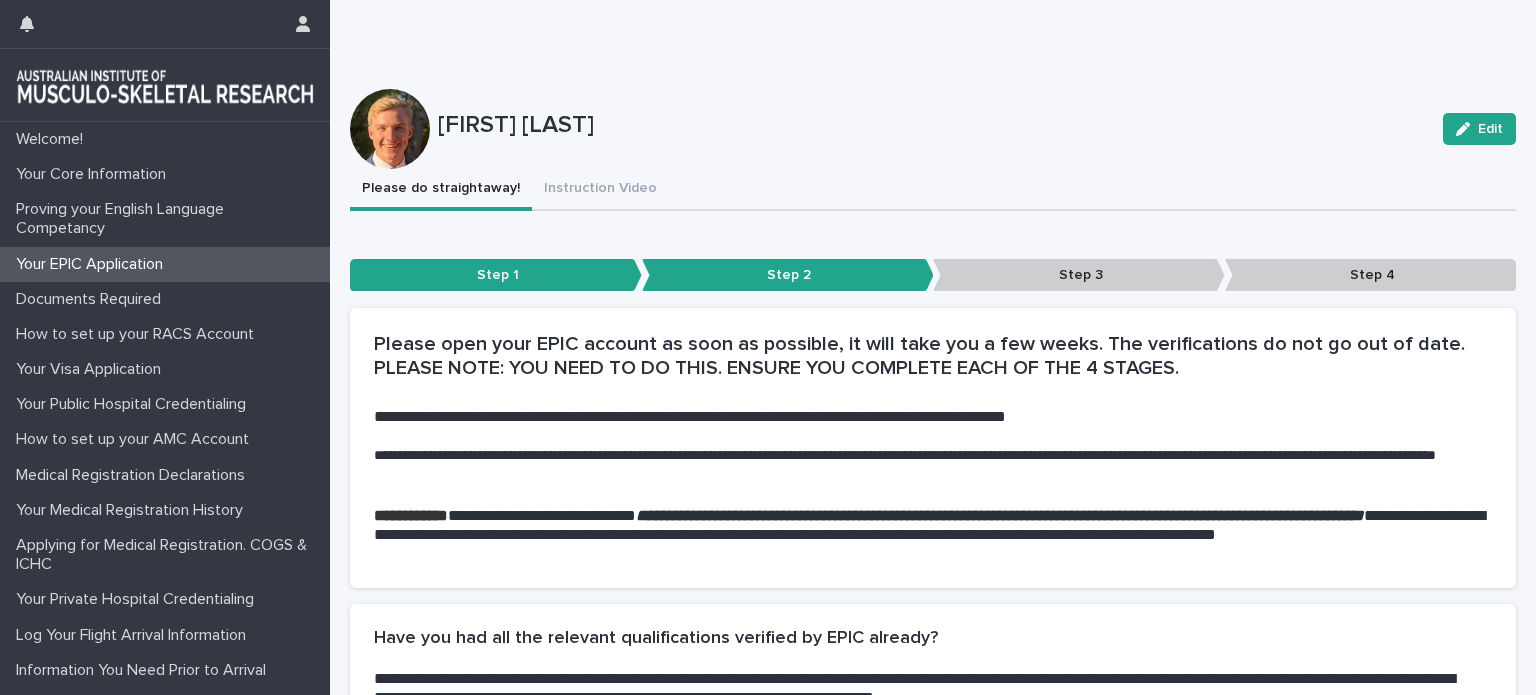 click on "Step 4" at bounding box center [1371, 275] 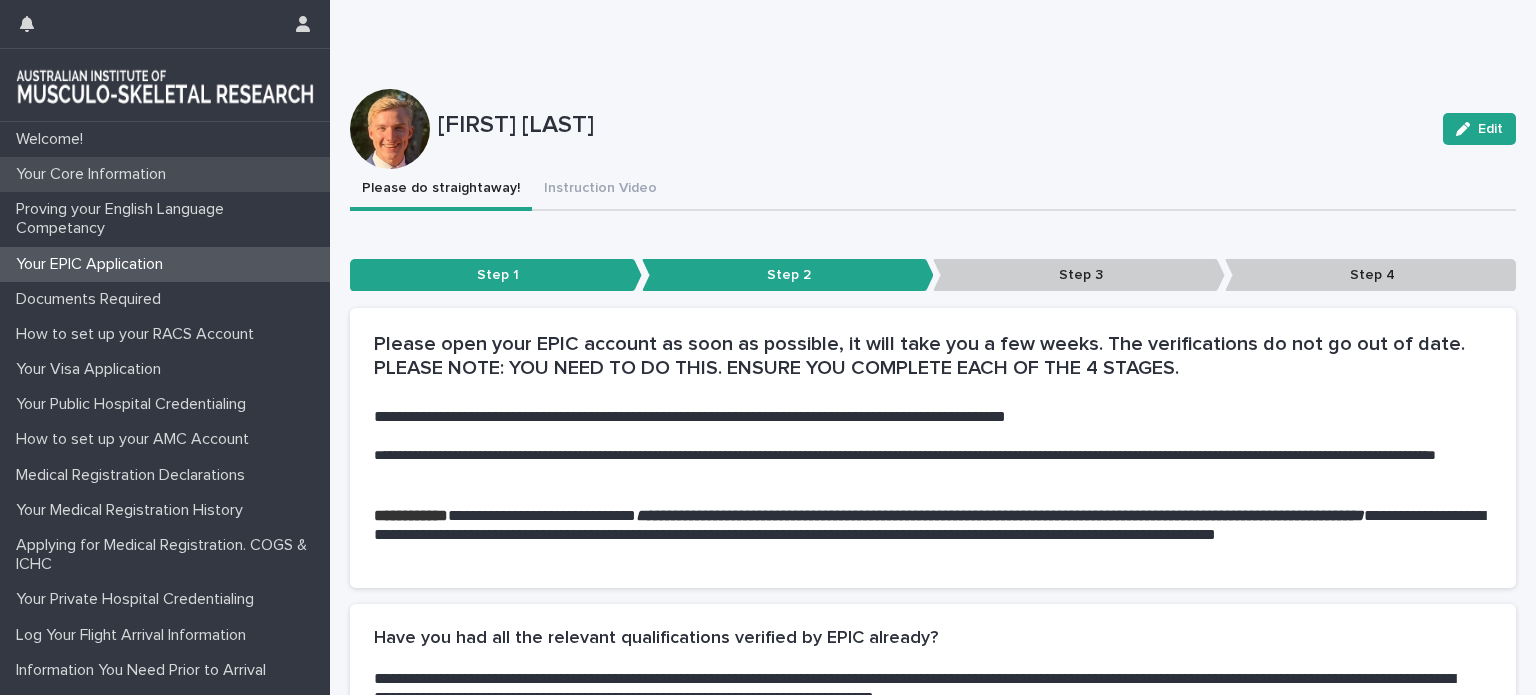 click on "Your Core Information" at bounding box center (165, 174) 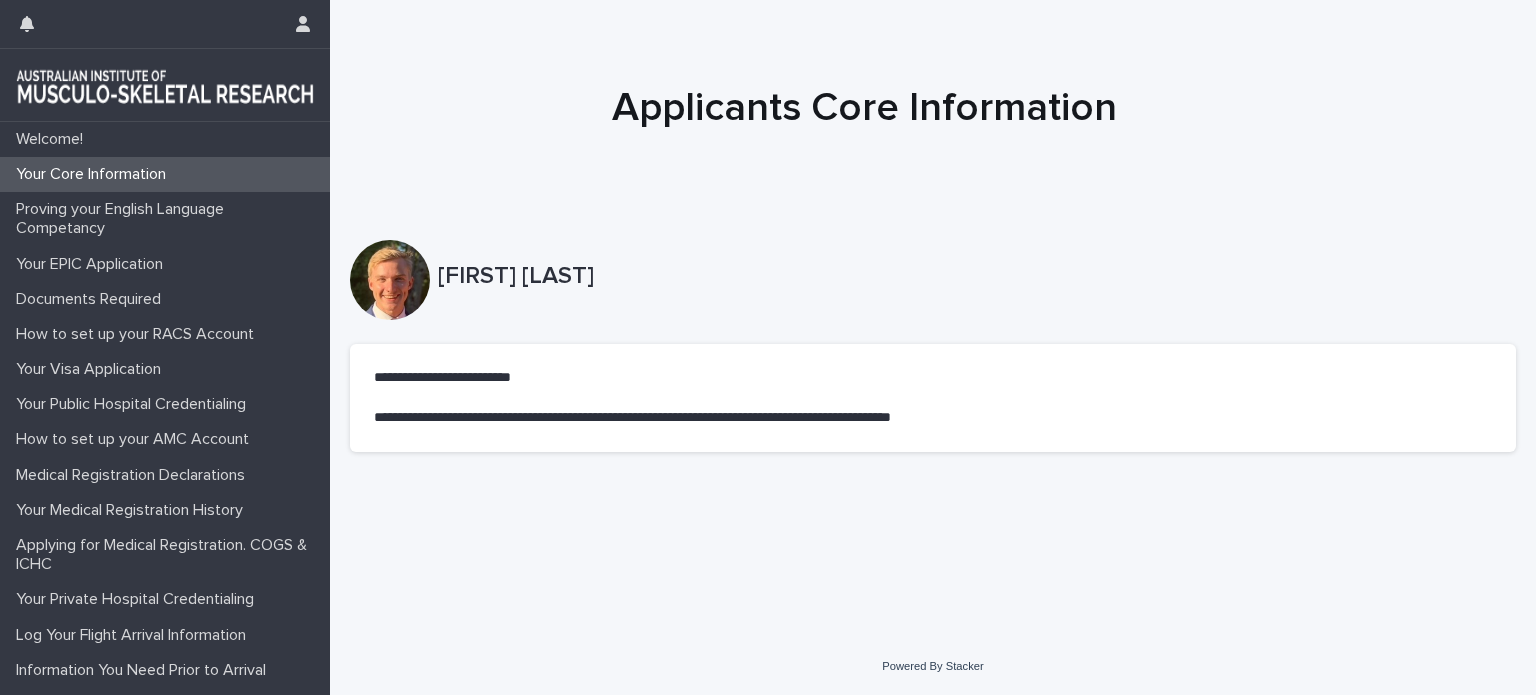 scroll, scrollTop: 0, scrollLeft: 0, axis: both 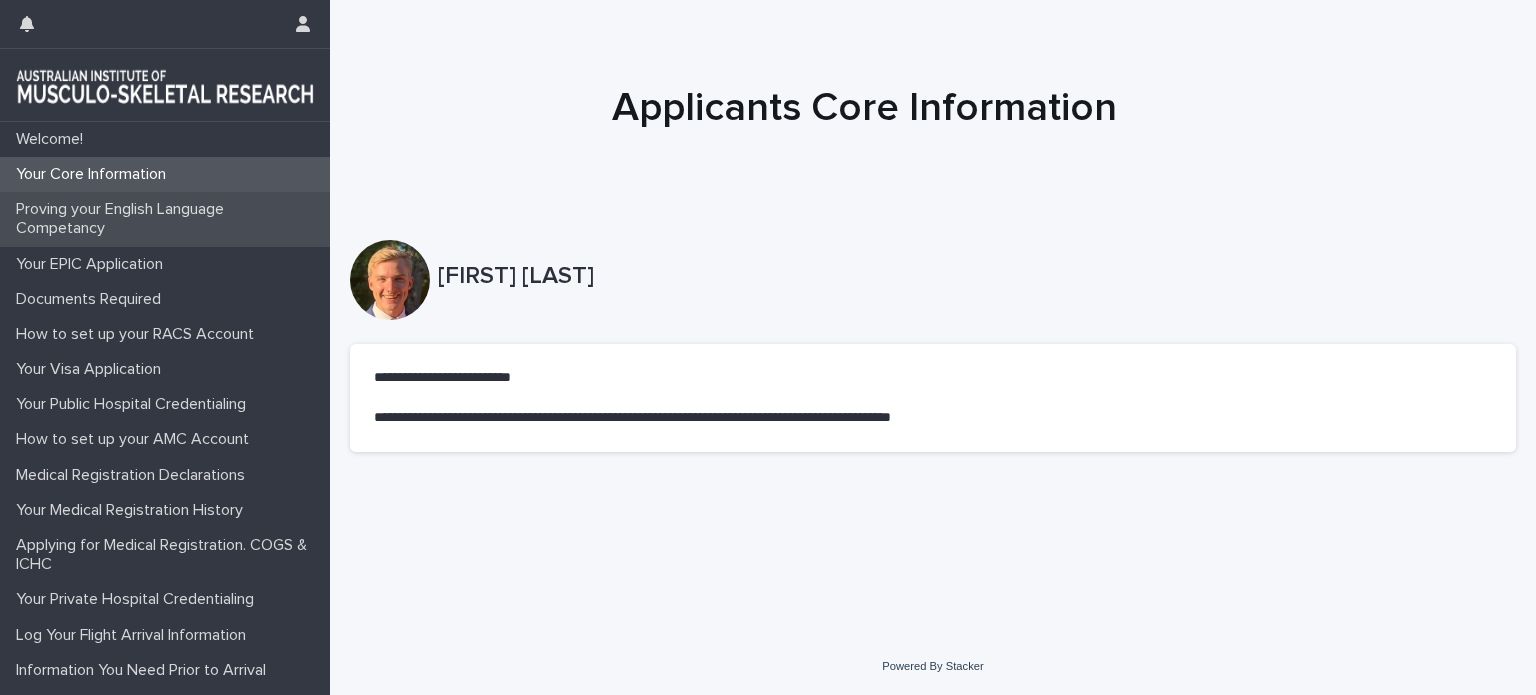 click on "Proving your English Language Competancy" at bounding box center [169, 219] 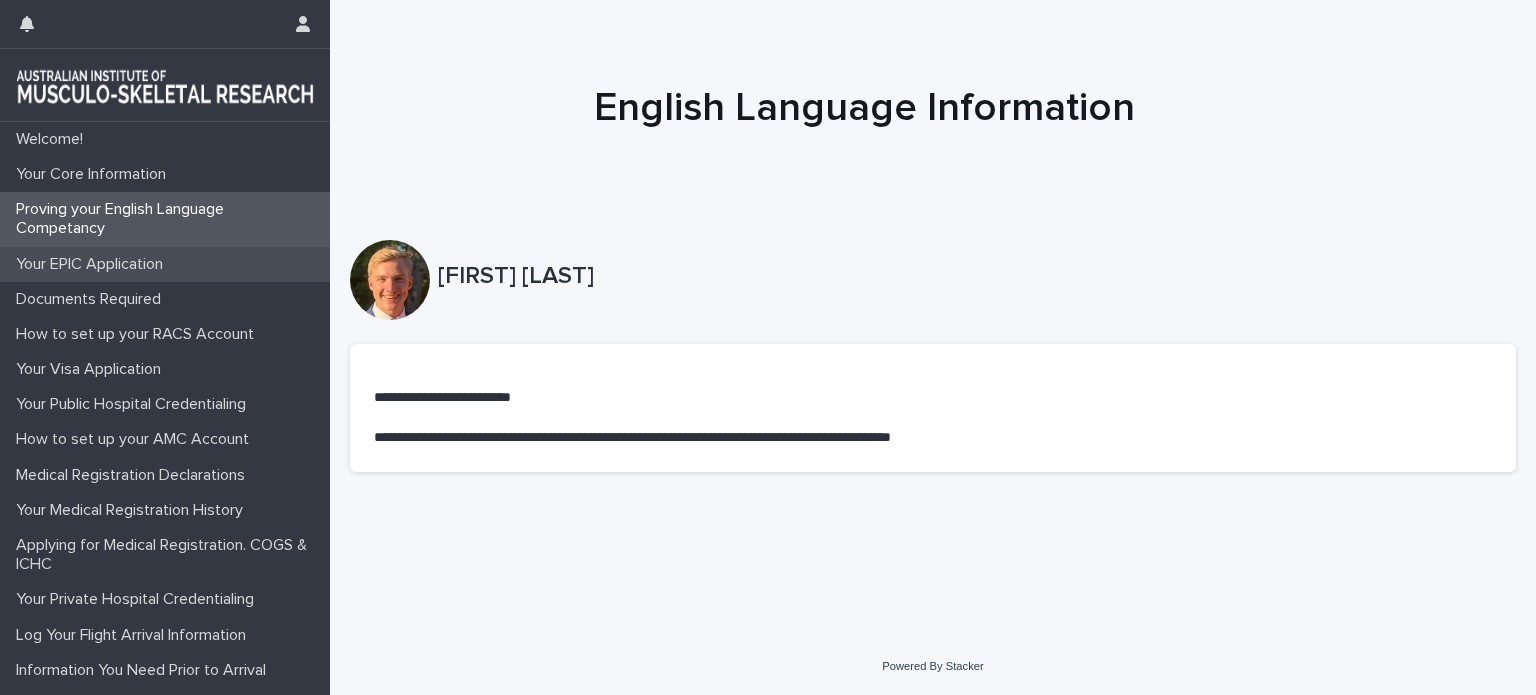 click on "Your EPIC Application" at bounding box center (93, 264) 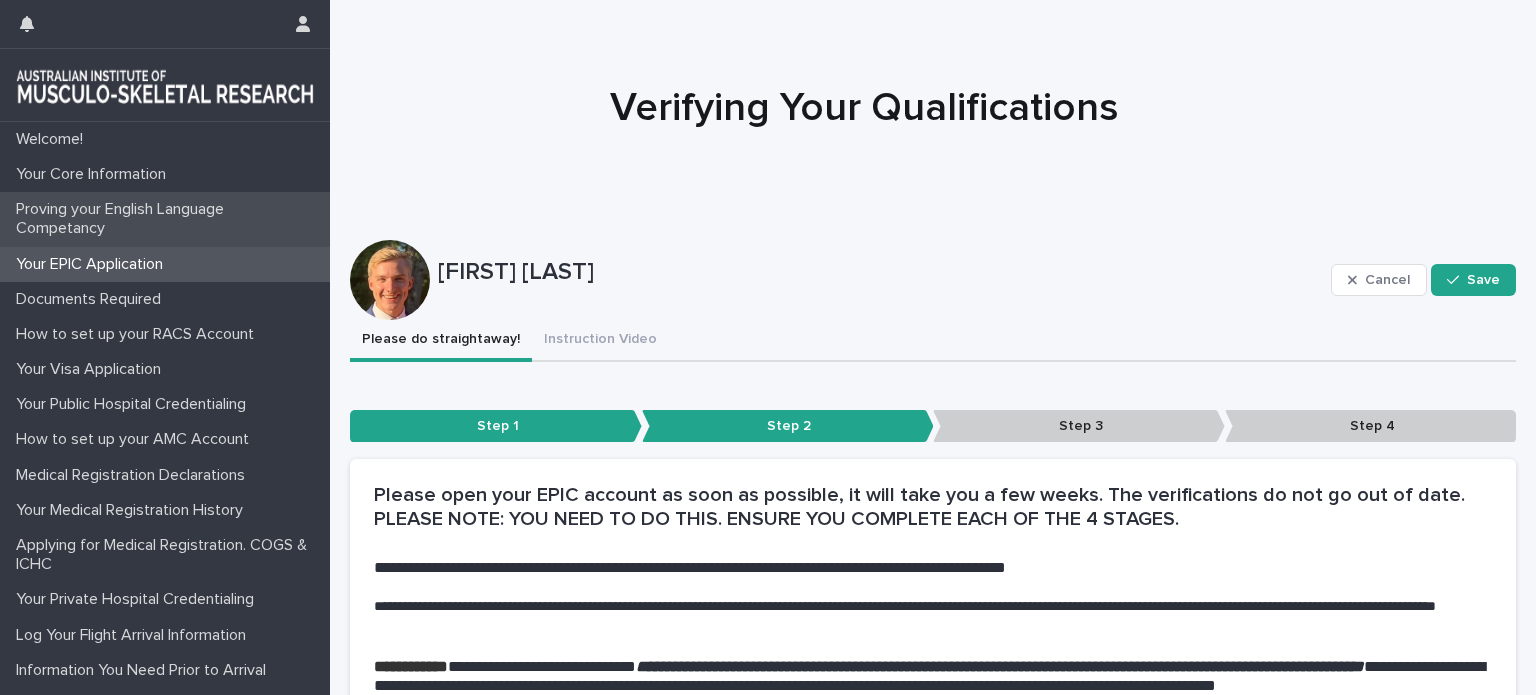 click on "Proving your English Language Competancy" at bounding box center (169, 219) 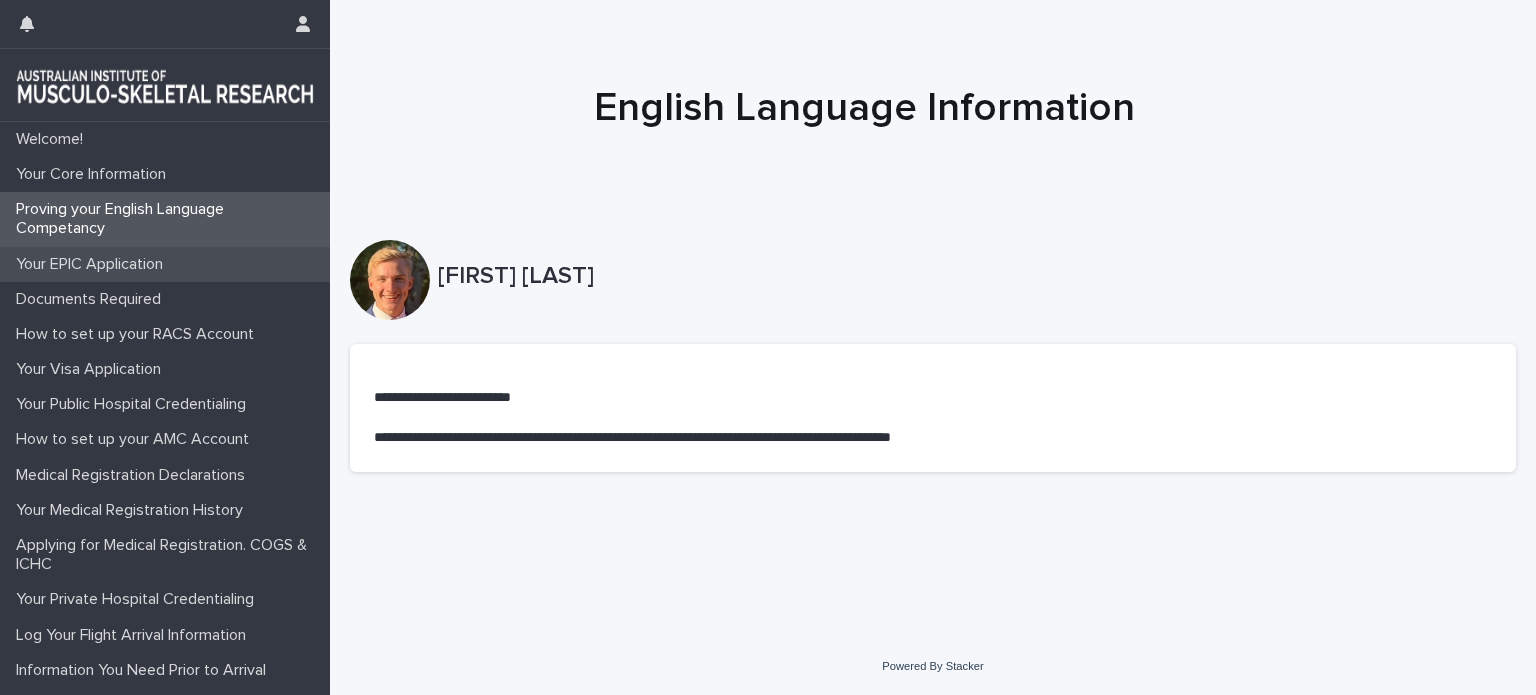 click on "Your EPIC Application" at bounding box center (165, 264) 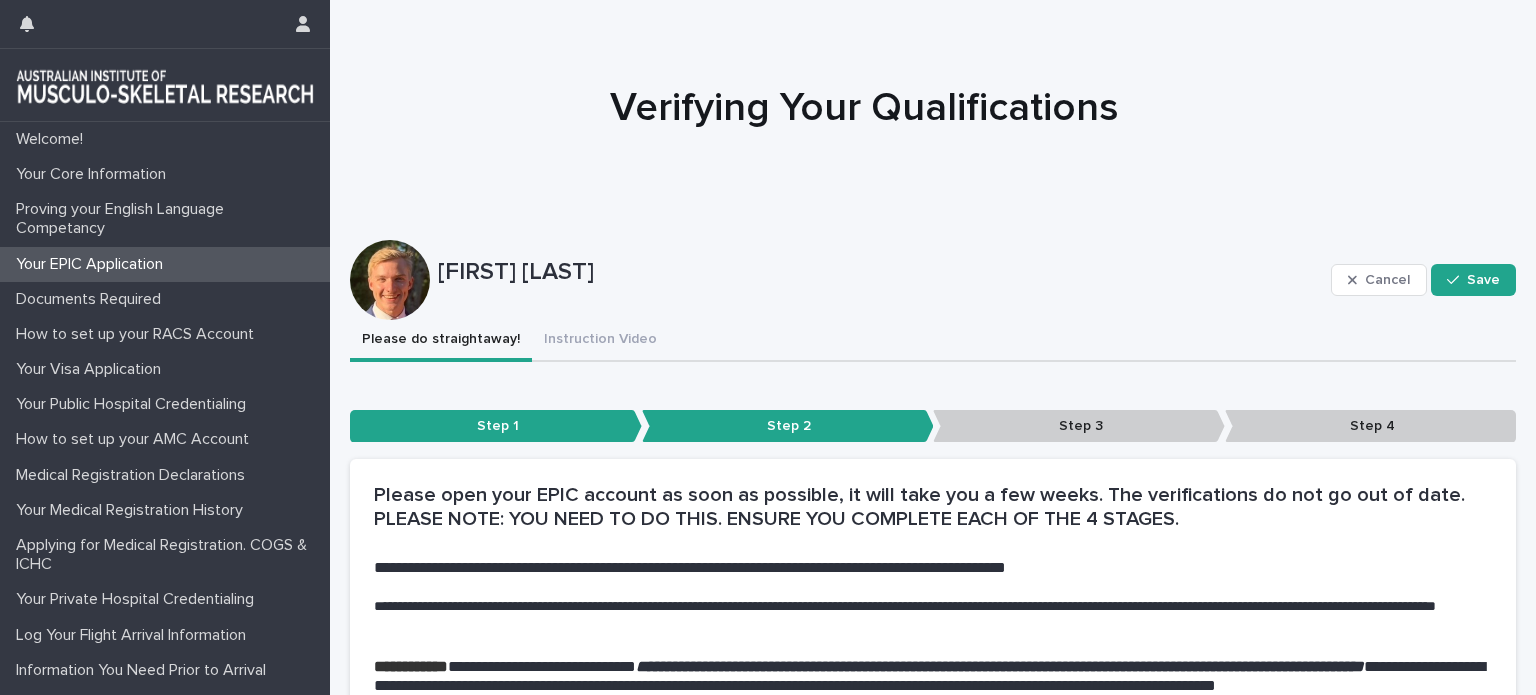 drag, startPoint x: 1086, startPoint y: 437, endPoint x: 1336, endPoint y: 342, distance: 267.4416 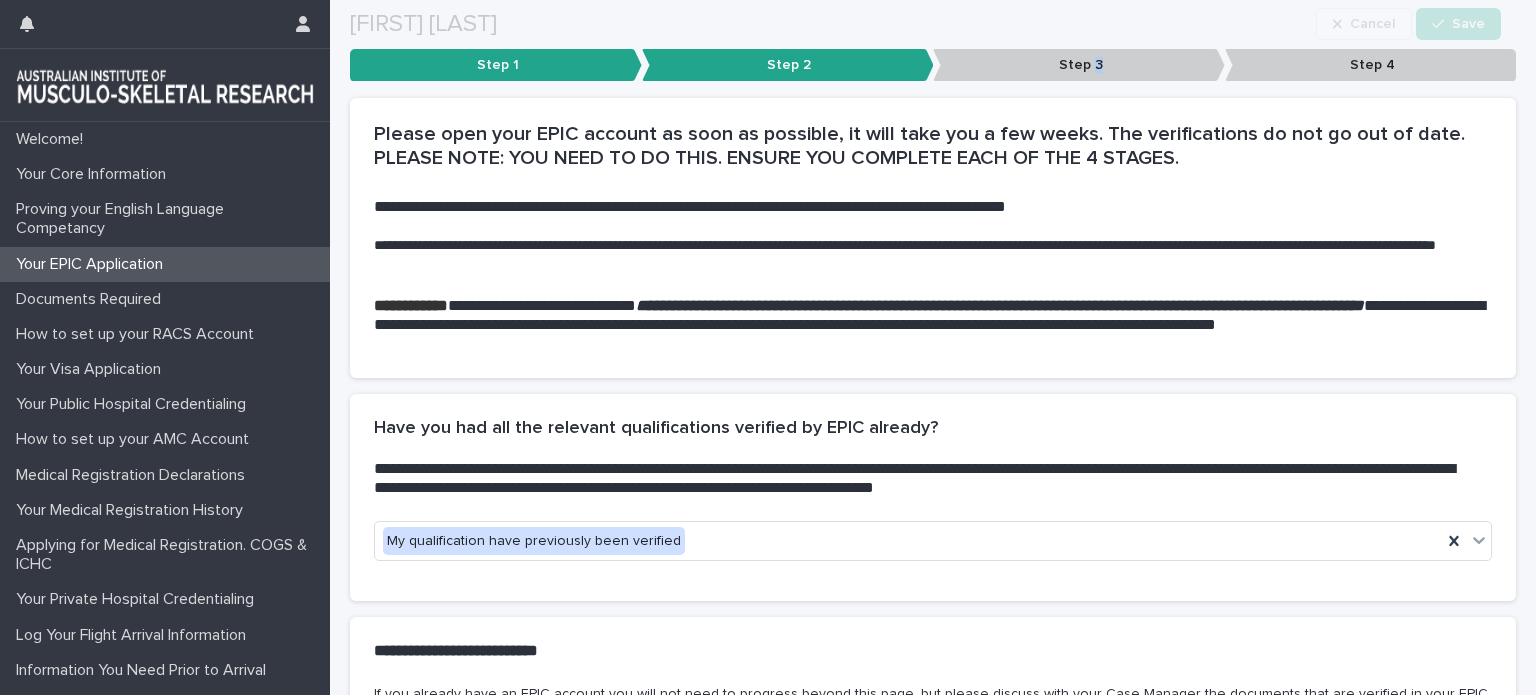 scroll, scrollTop: 500, scrollLeft: 0, axis: vertical 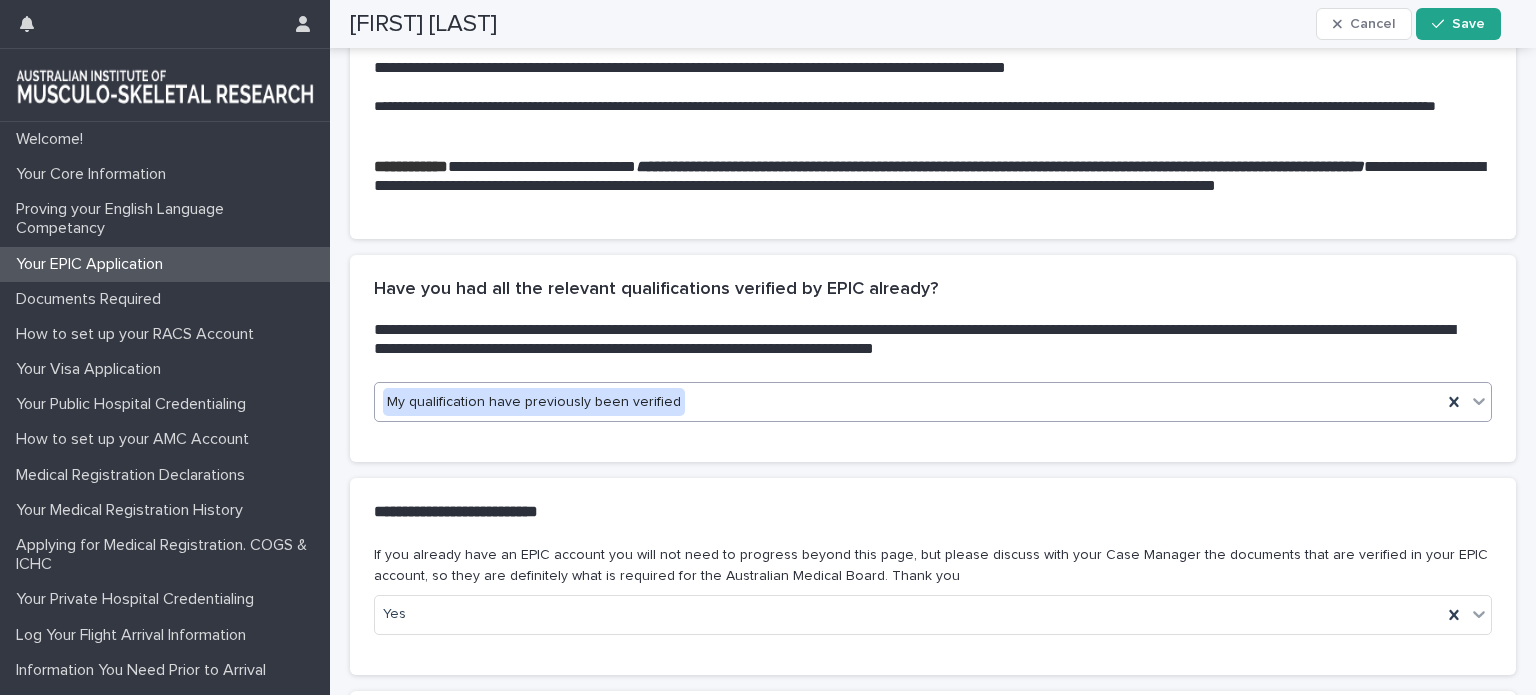 click 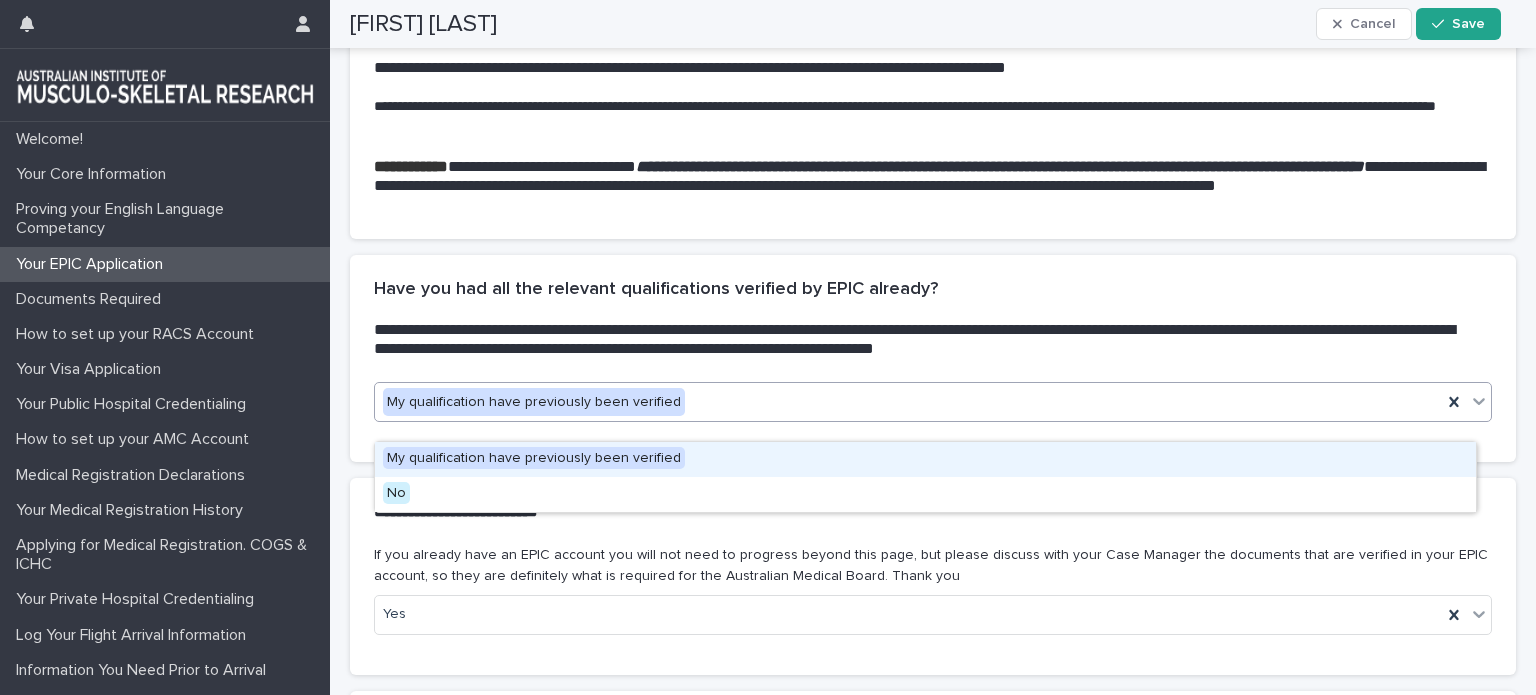 click on "**********" at bounding box center [921, 339] 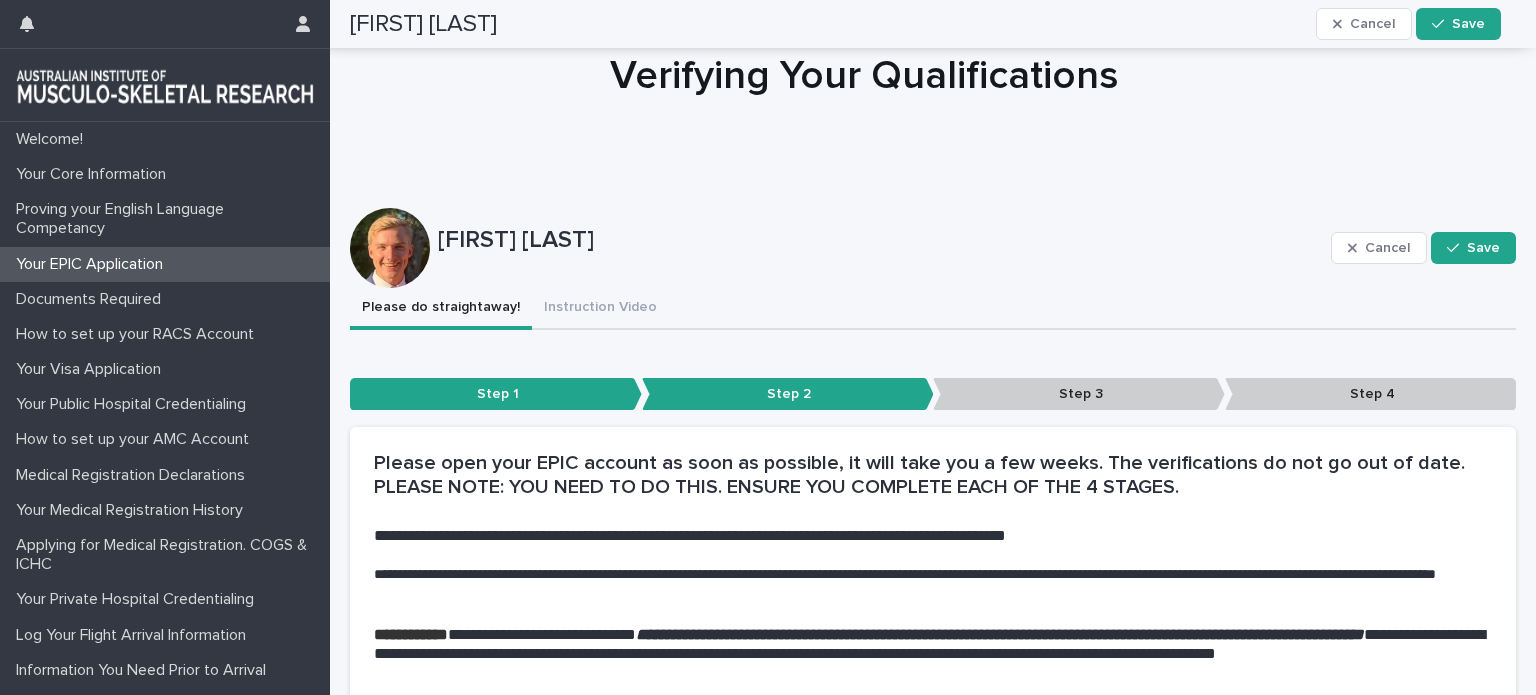 scroll, scrollTop: 0, scrollLeft: 0, axis: both 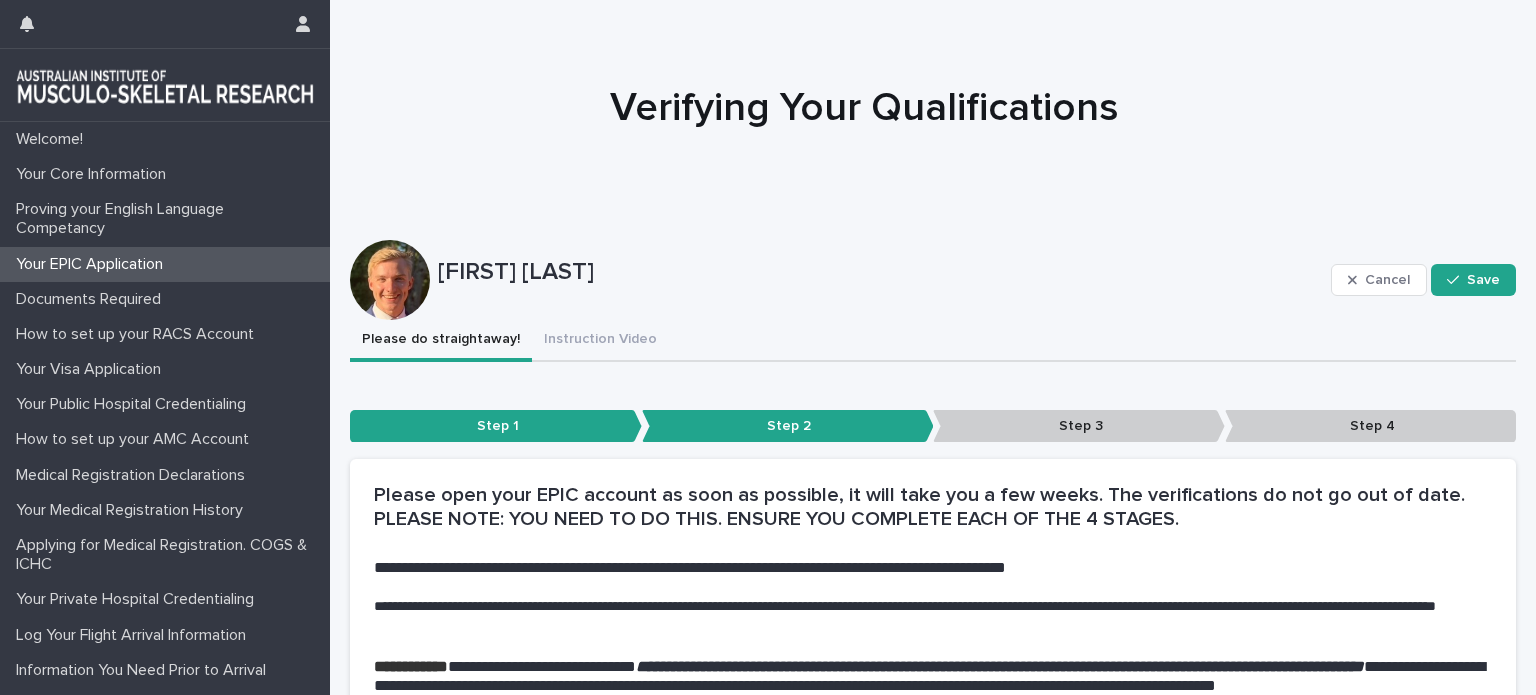 click on "•••                                                                     Step 1 Step 2 Step 3 Step 4" at bounding box center (933, 426) 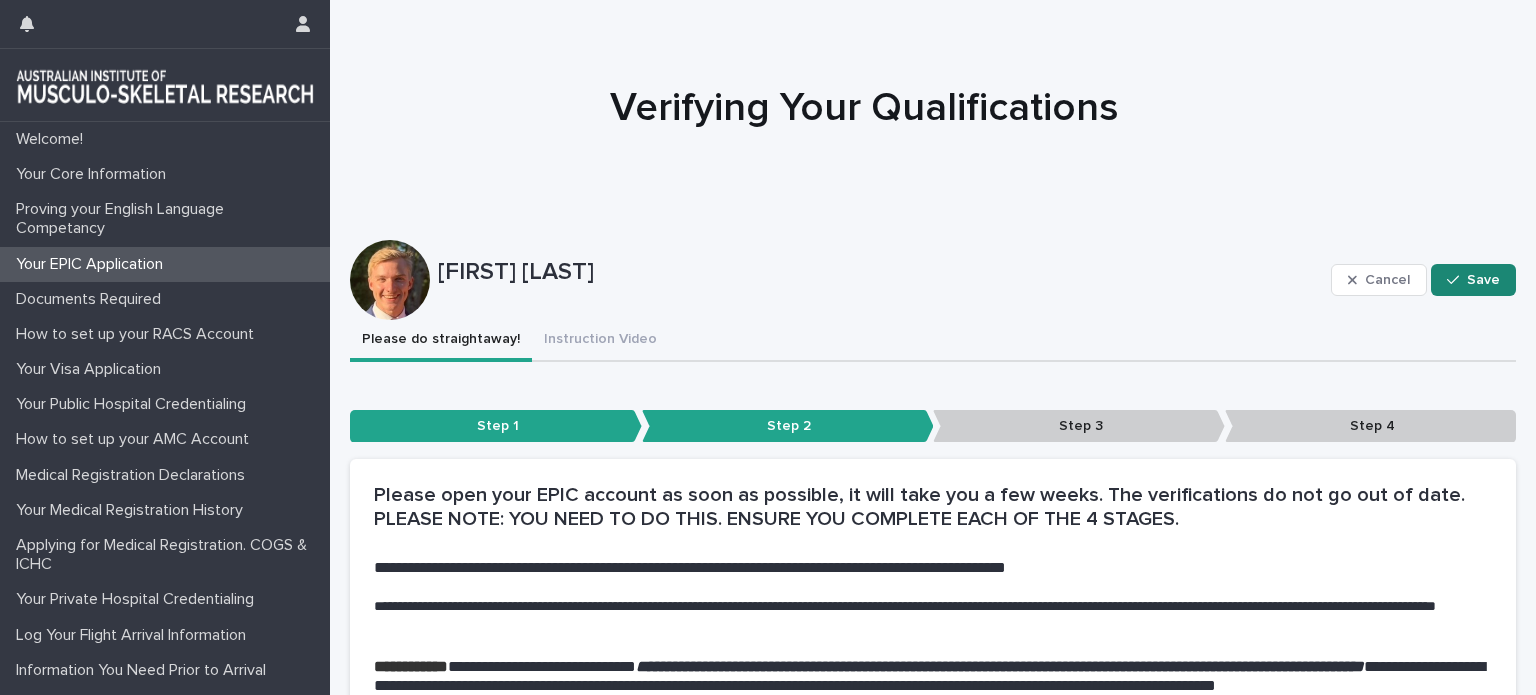 click on "Save" at bounding box center (1473, 280) 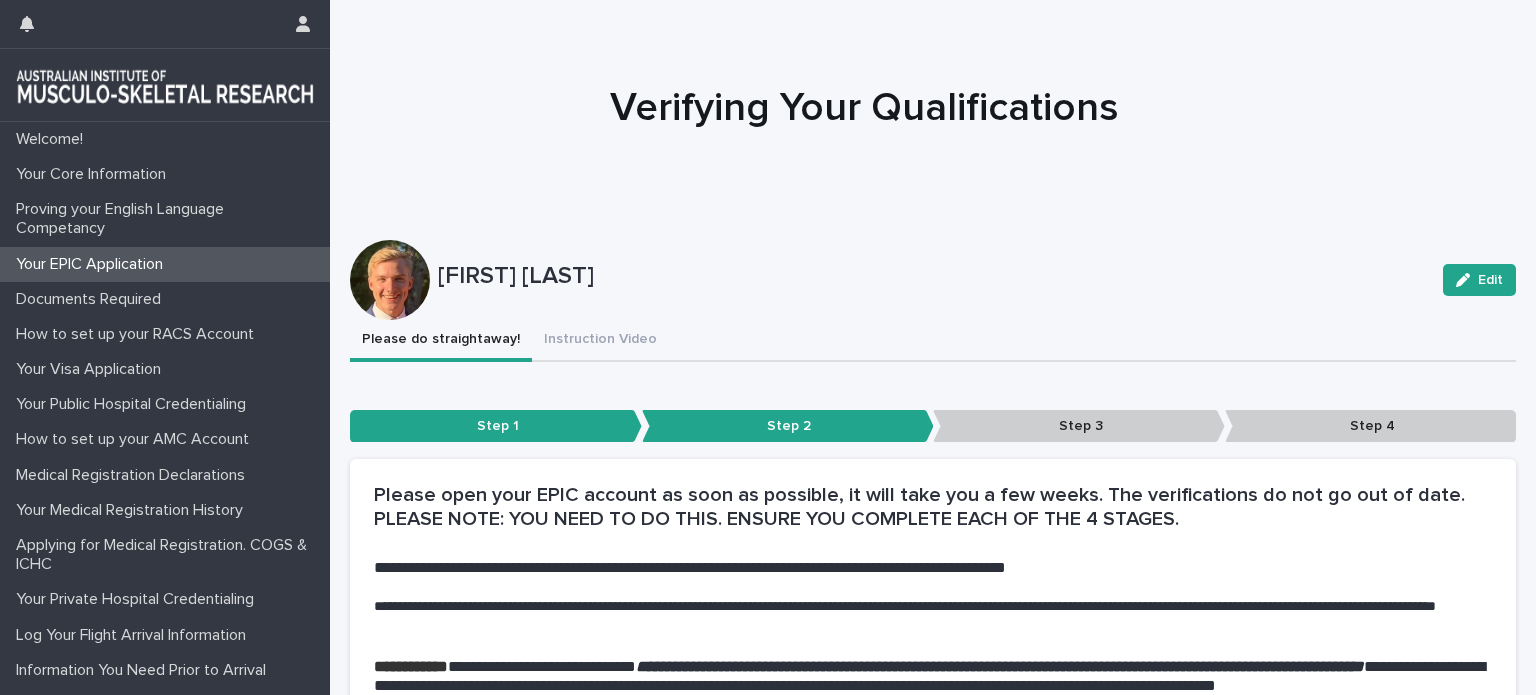 click on "Step 3" at bounding box center [1079, 426] 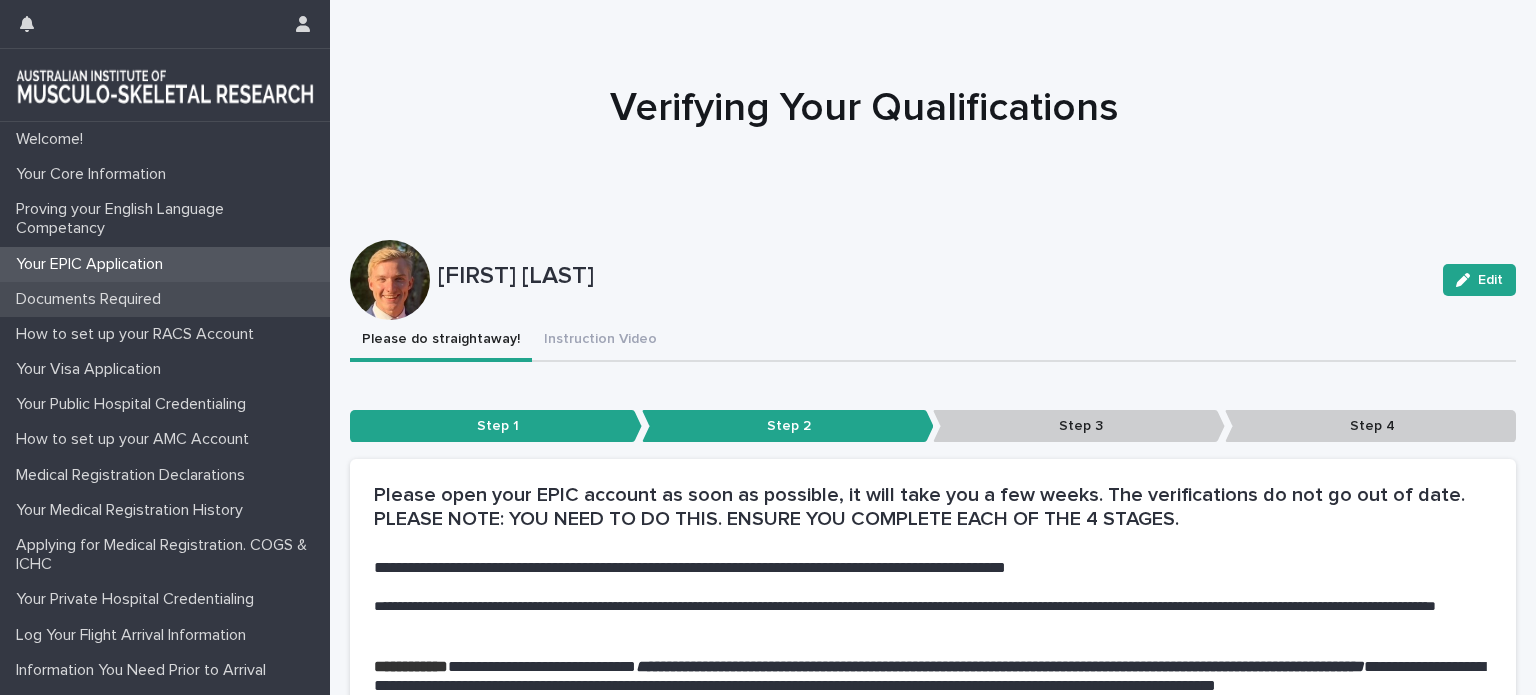 click on "Documents Required" at bounding box center (92, 299) 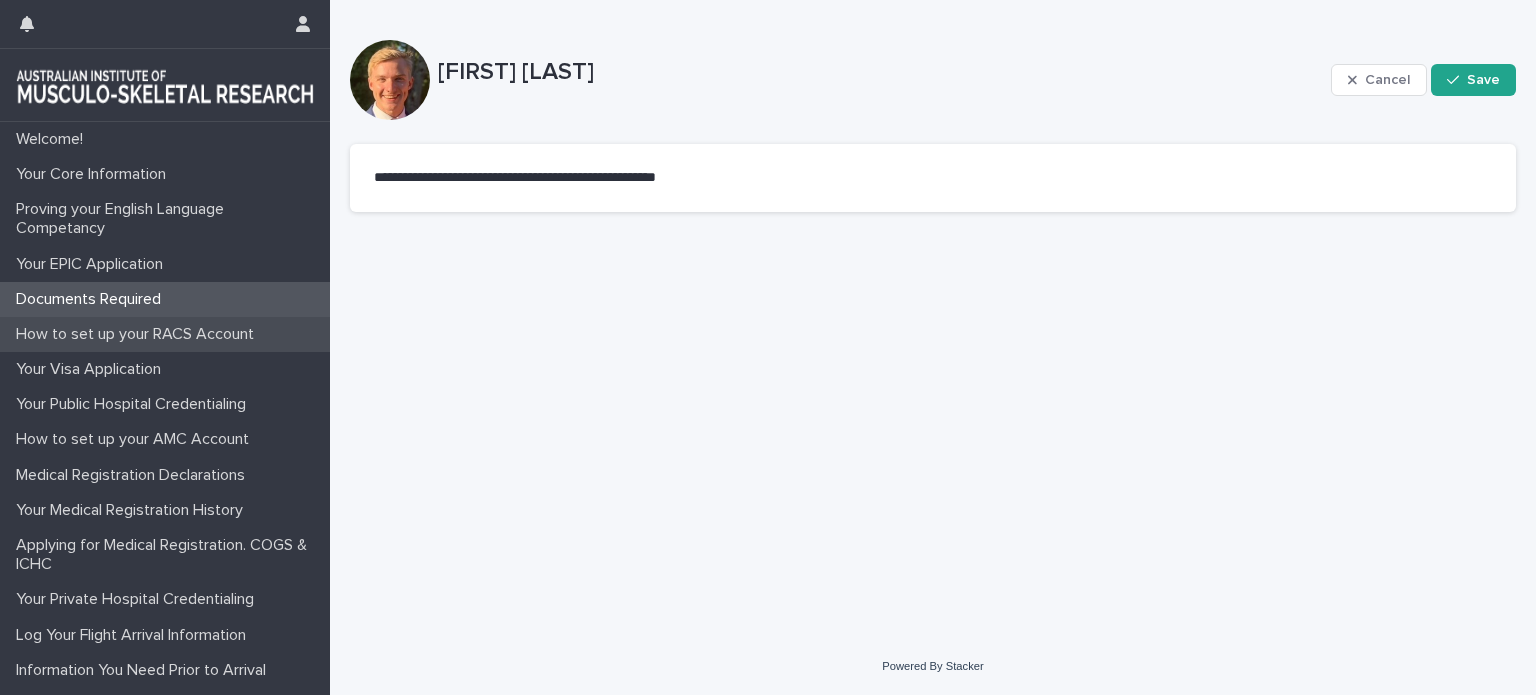 click on "How to set up your RACS Account" at bounding box center [165, 334] 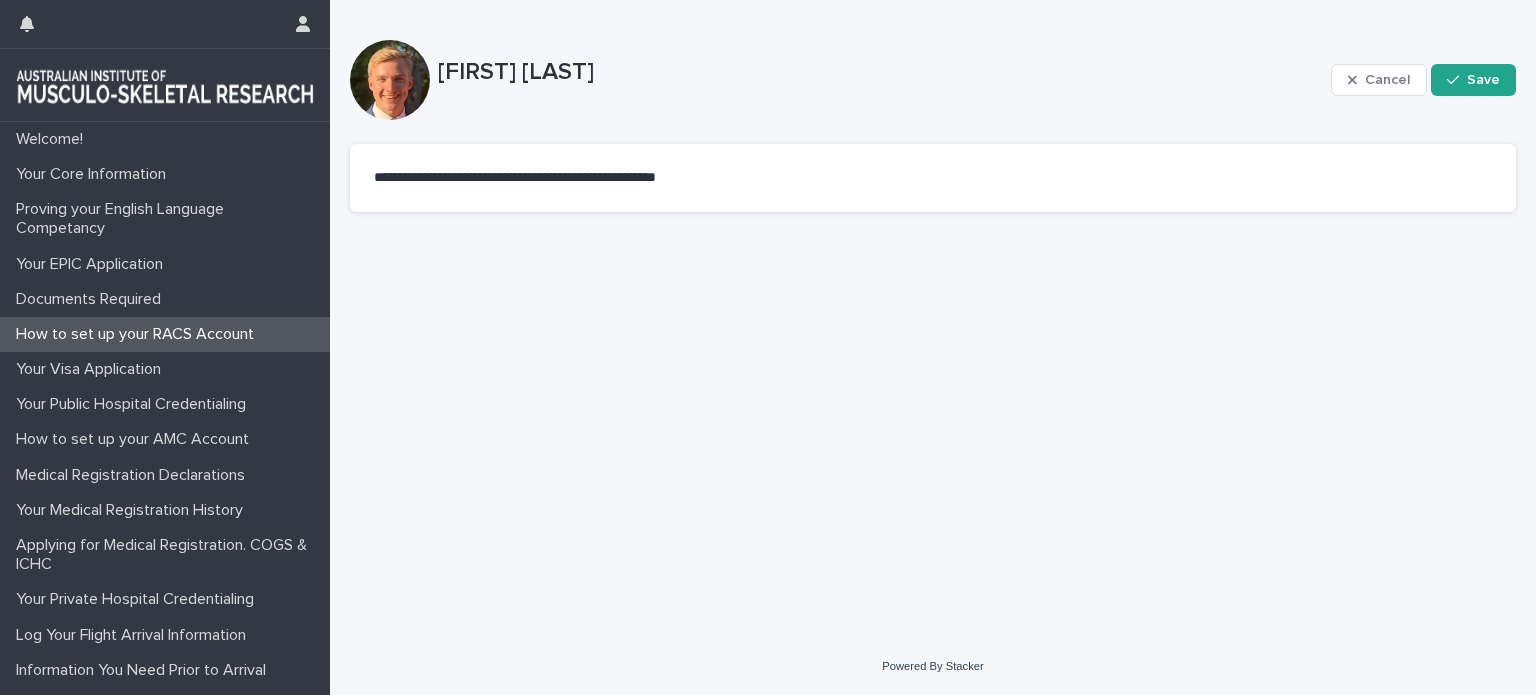 click on "How to set up your RACS Account" at bounding box center (139, 334) 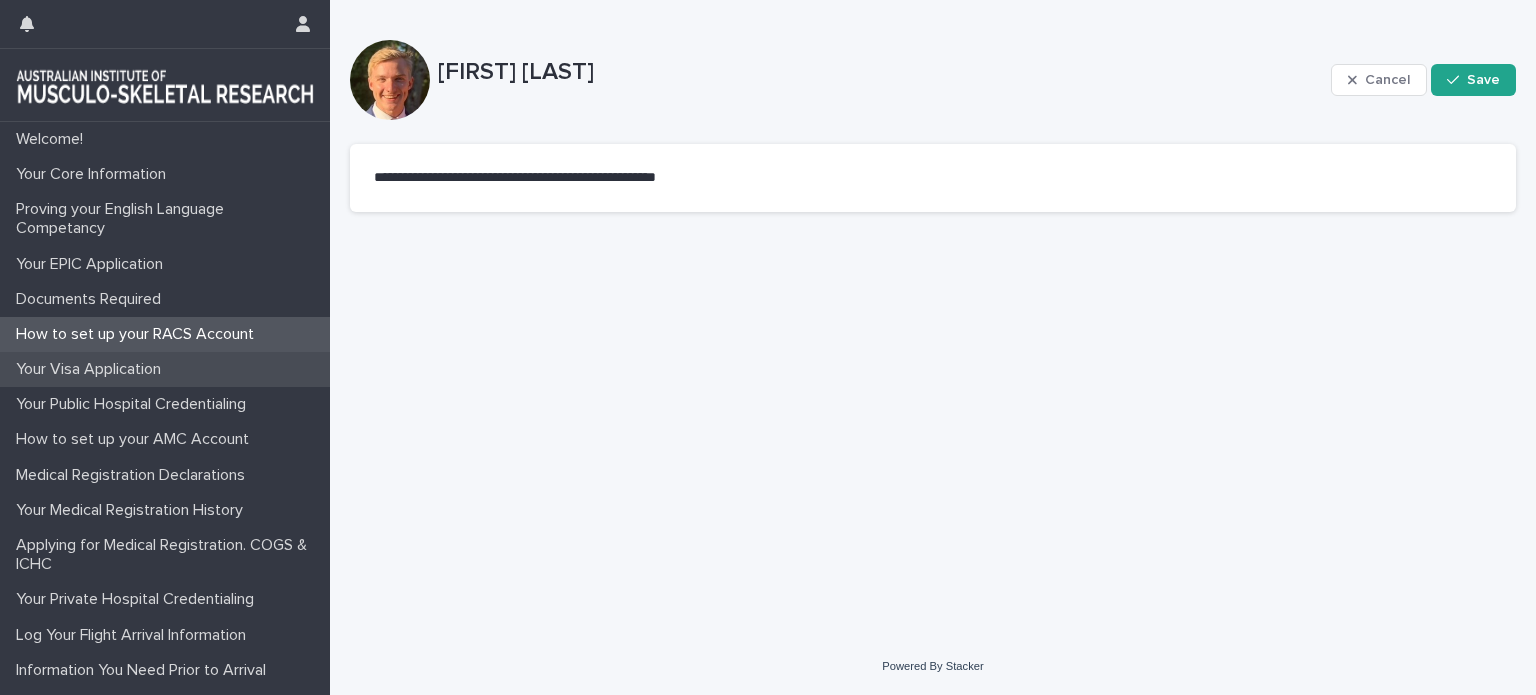 click on "Your Visa Application" at bounding box center [92, 369] 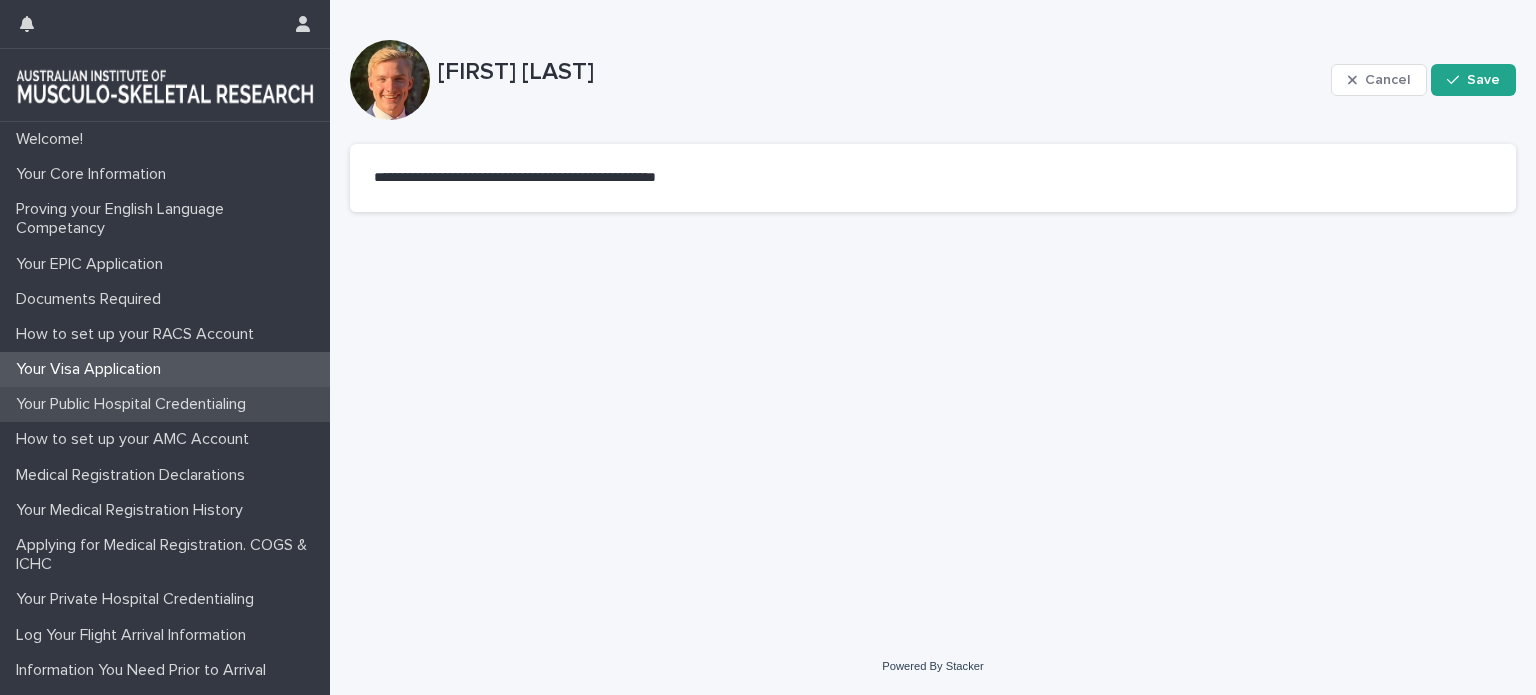 click on "Your Public Hospital Credentialing" at bounding box center (135, 404) 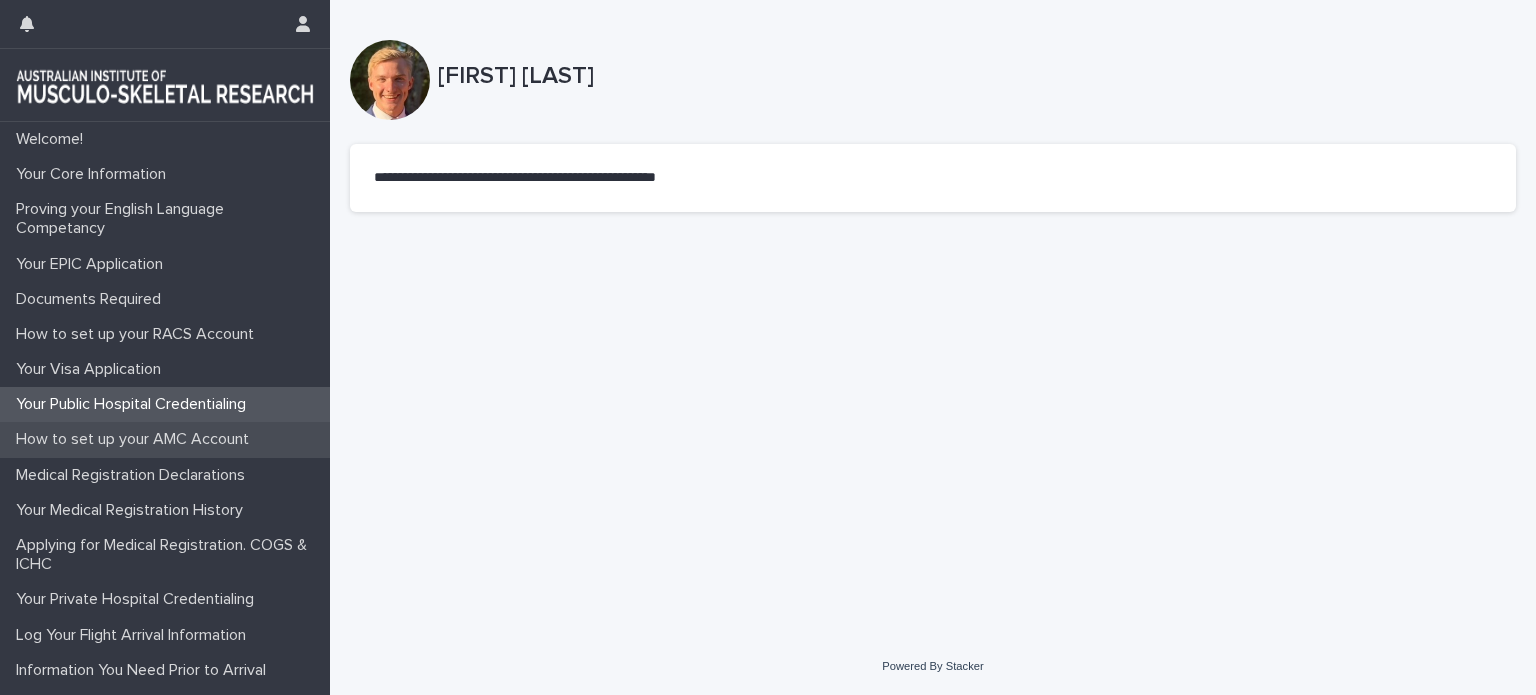 click on "How to set up your AMC Account" at bounding box center (136, 439) 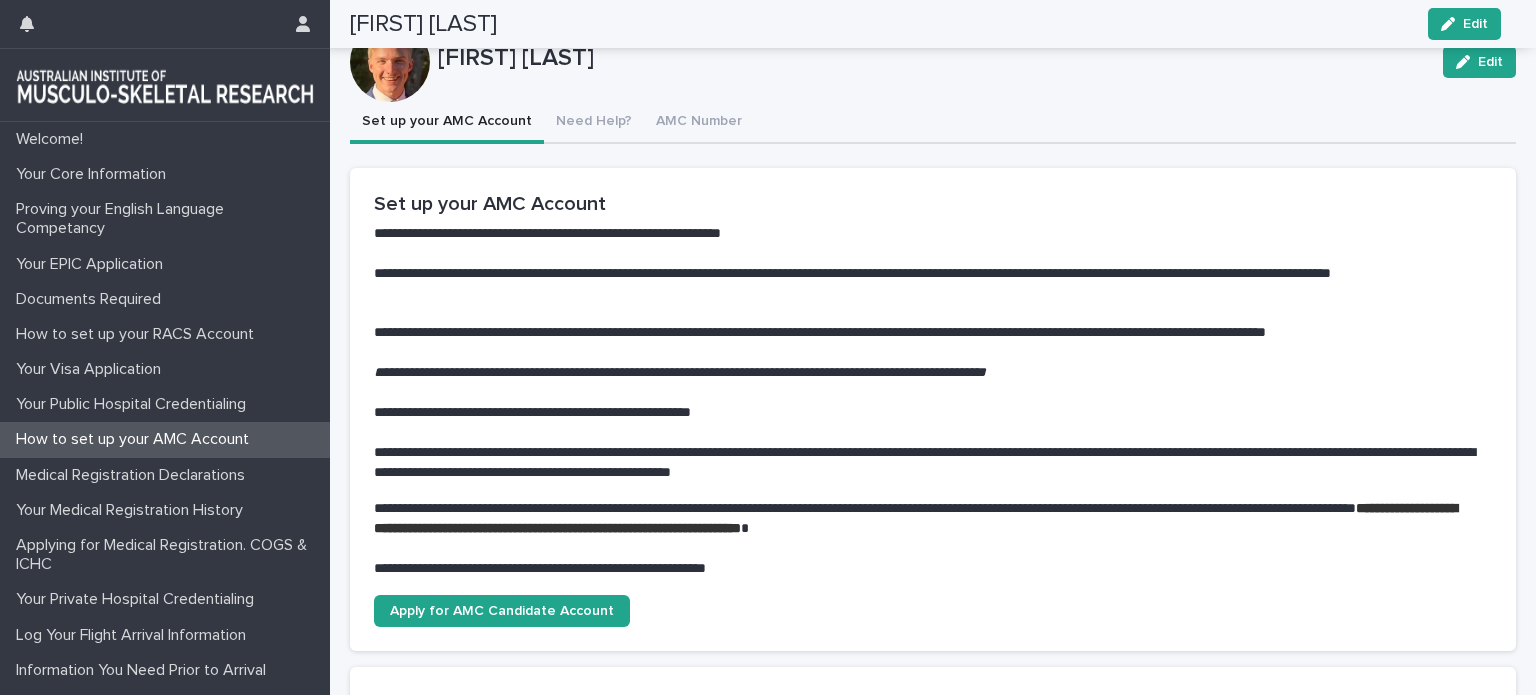 scroll, scrollTop: 0, scrollLeft: 0, axis: both 